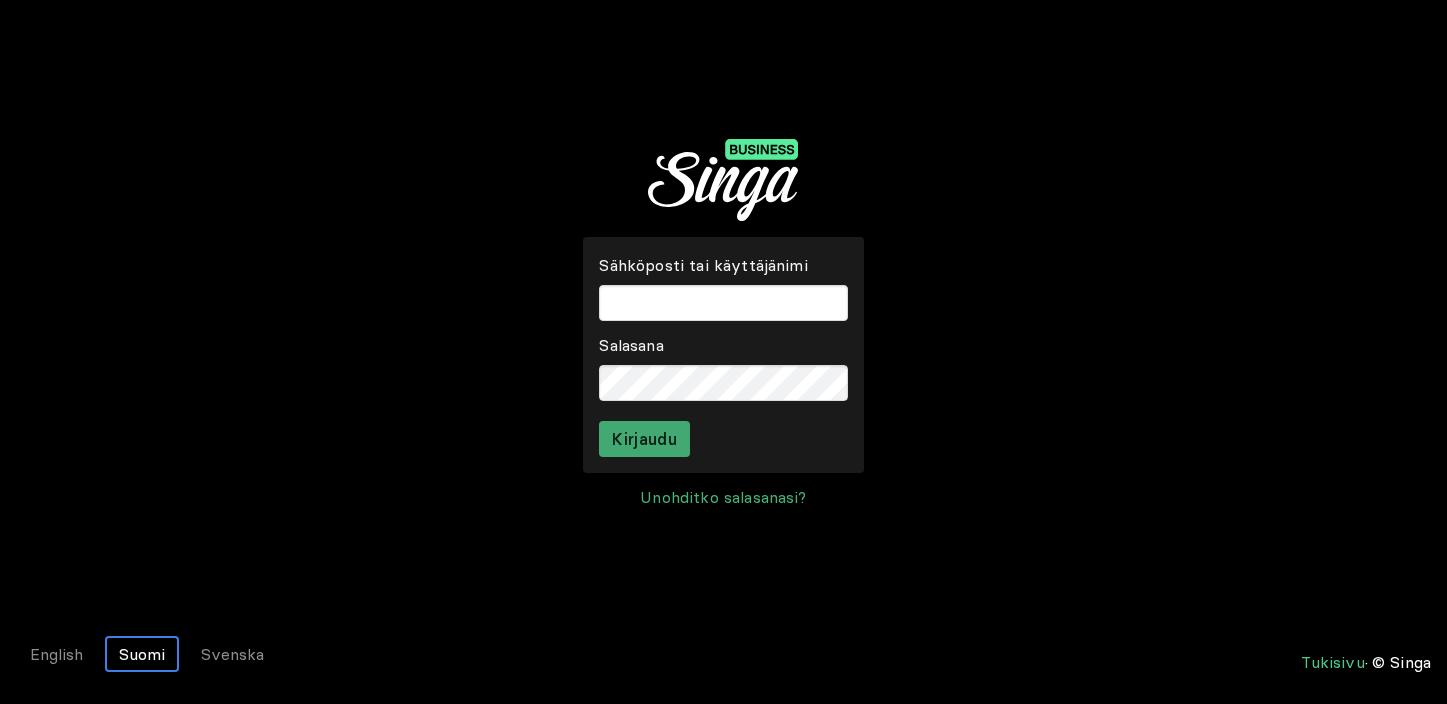 scroll, scrollTop: 0, scrollLeft: 0, axis: both 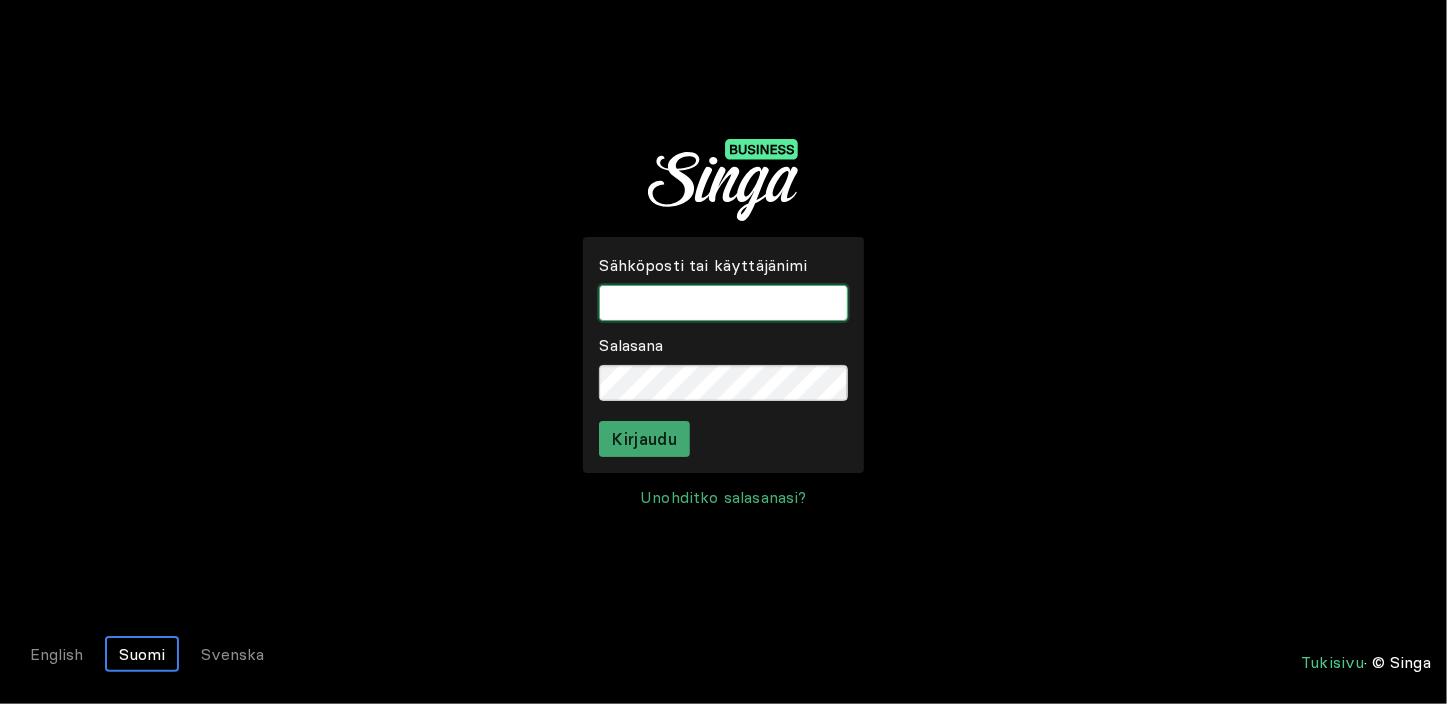 type on "temmintupa" 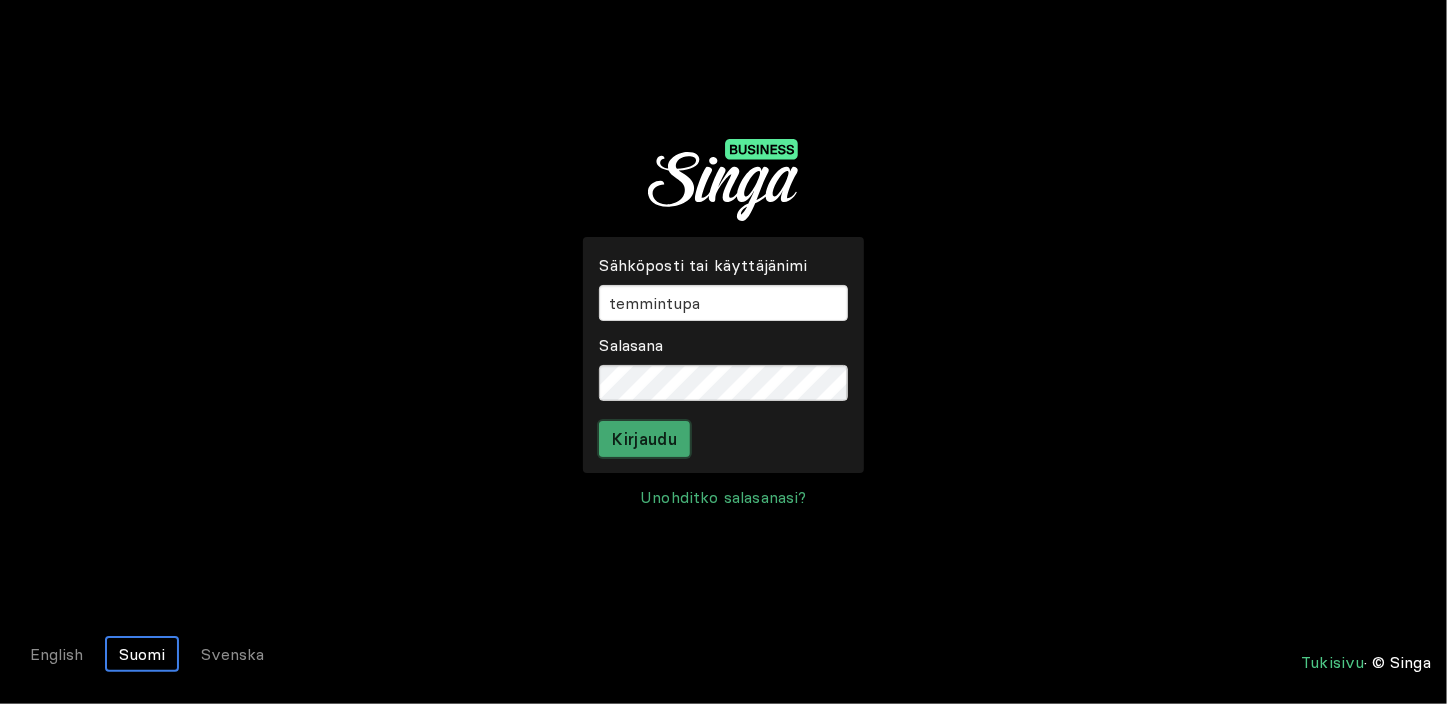 click on "Kirjaudu" at bounding box center (644, 439) 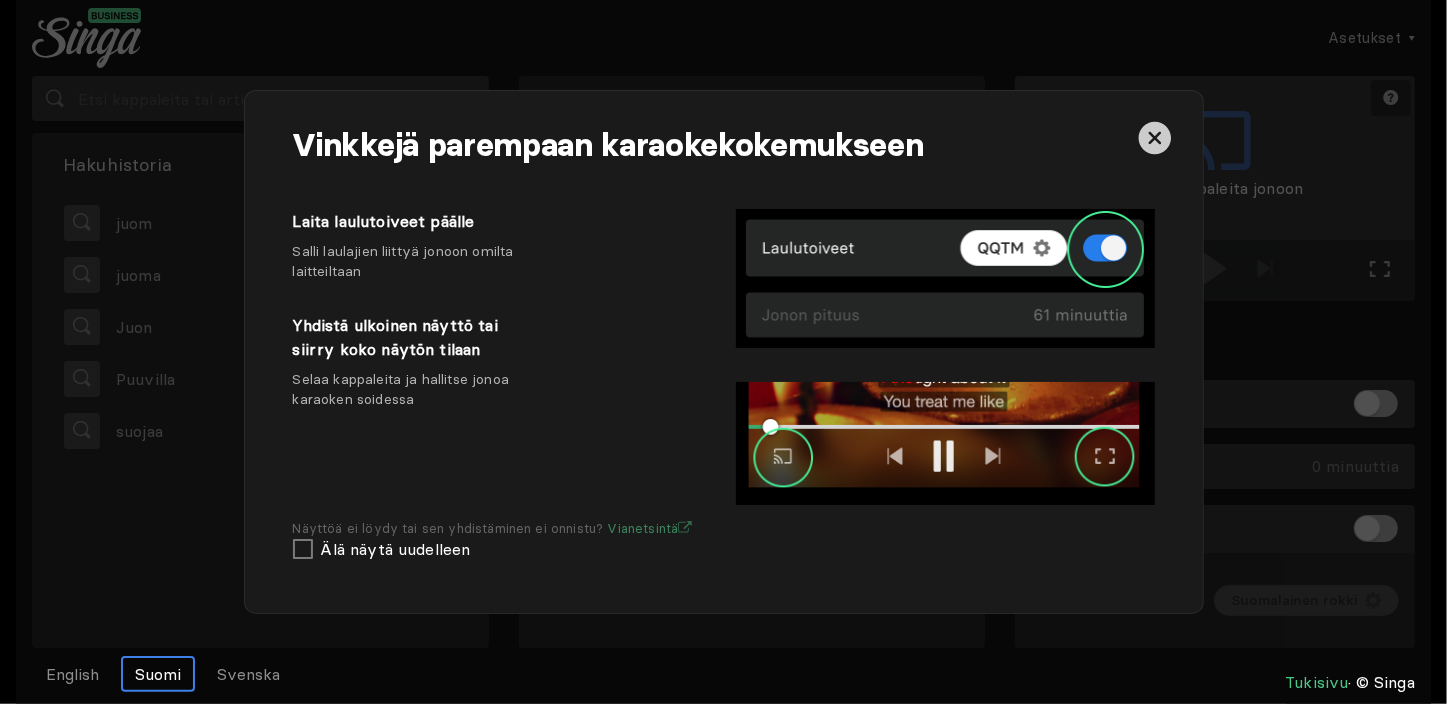 click at bounding box center (1155, 138) 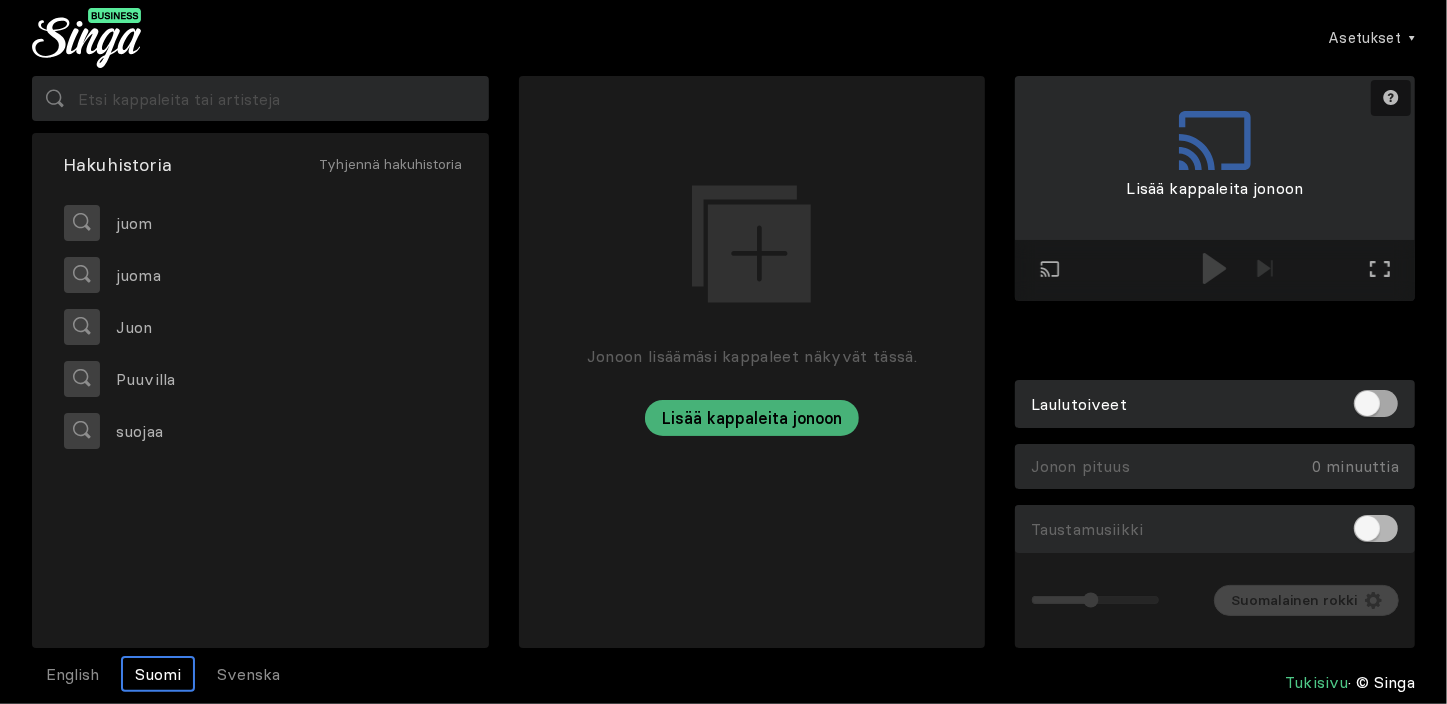 click at bounding box center (1376, 403) 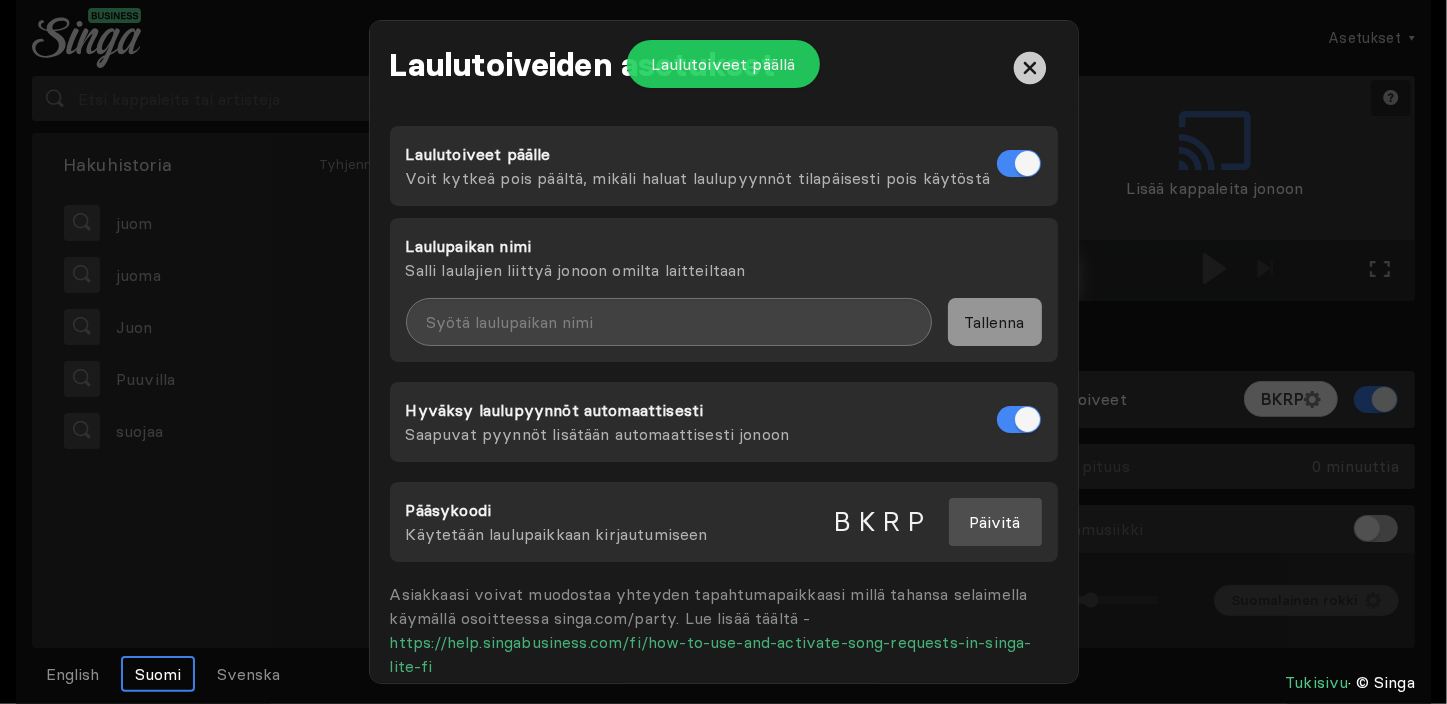 click at bounding box center (723, 352) 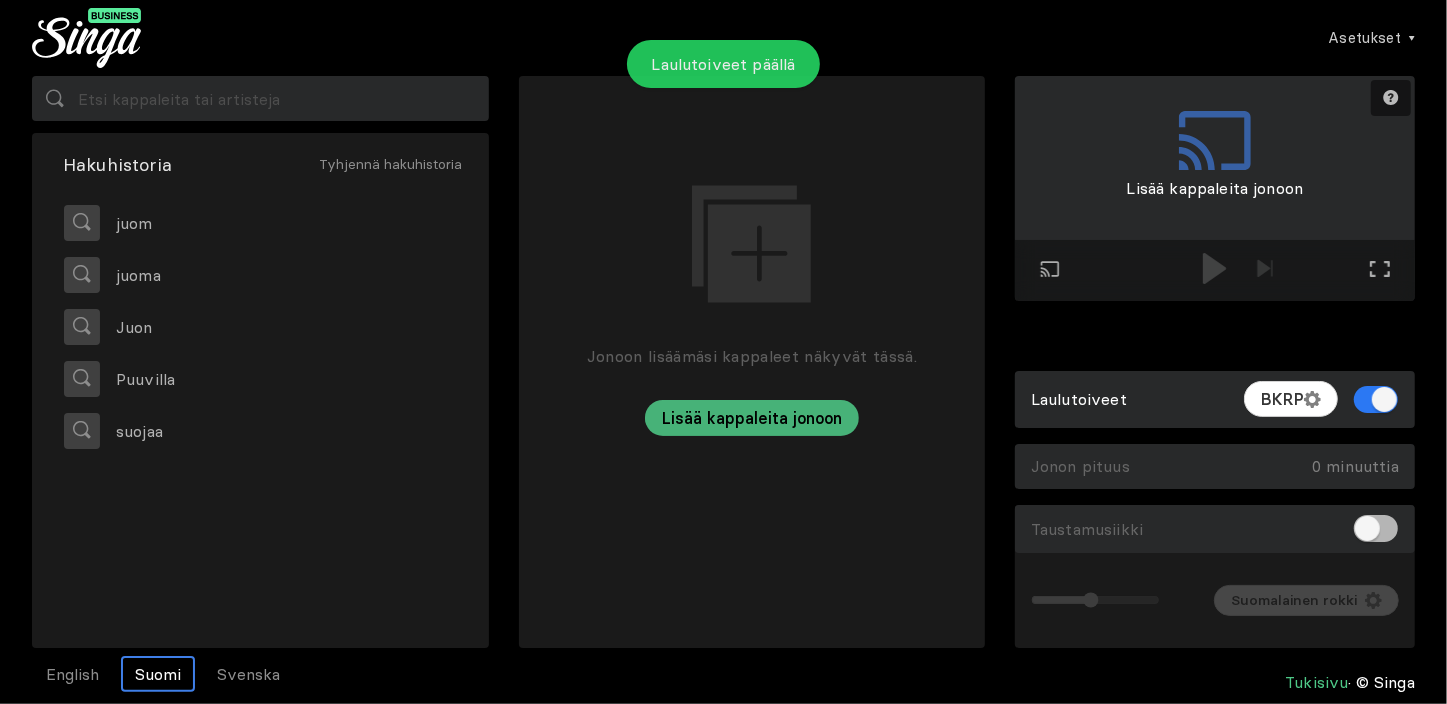 click at bounding box center (1376, 399) 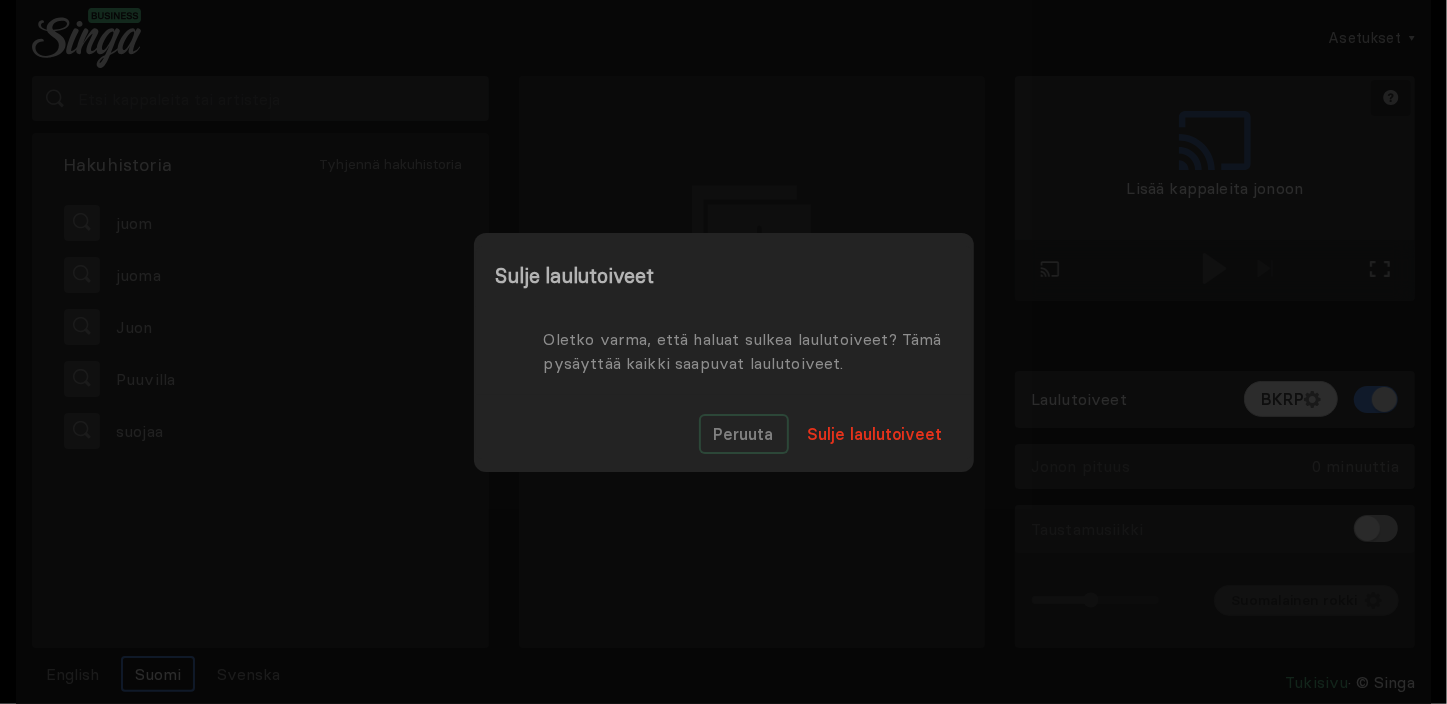 click on "Peruuta" at bounding box center [744, 434] 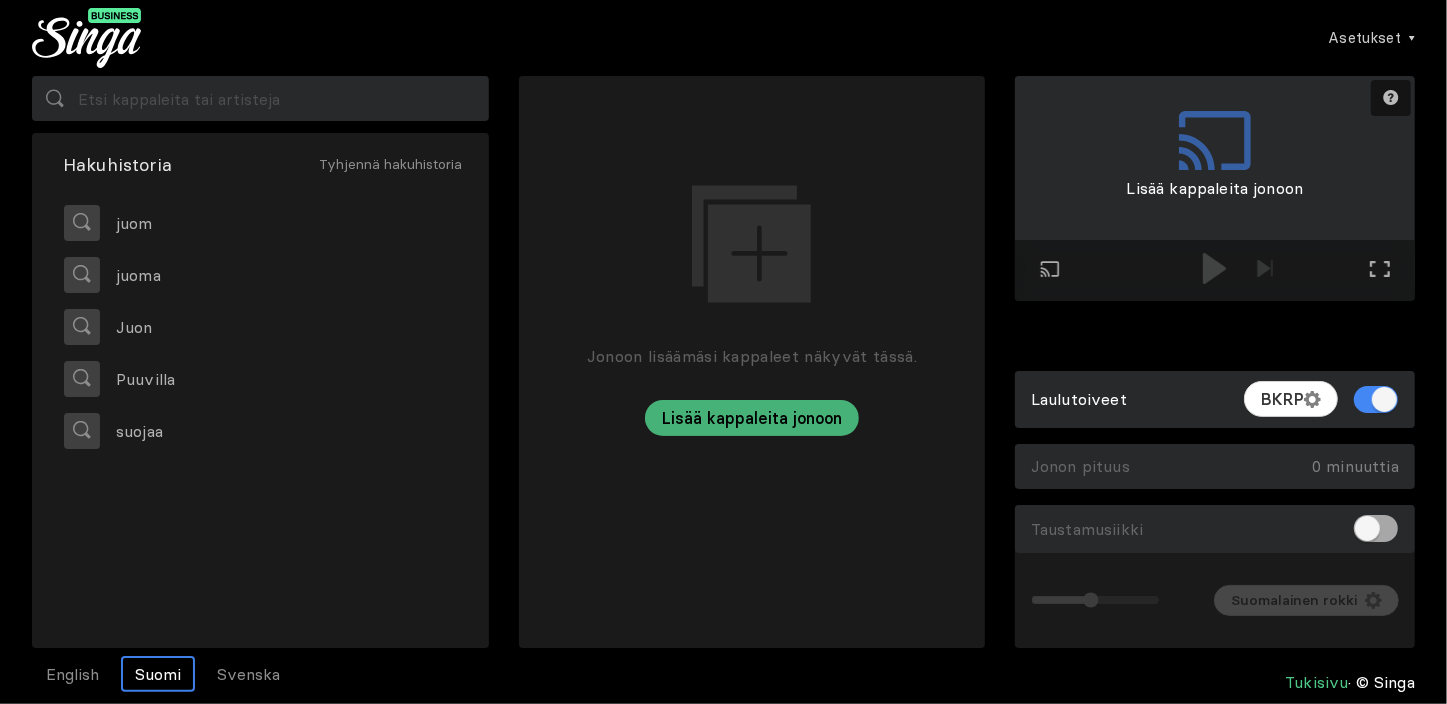 click at bounding box center (1376, 528) 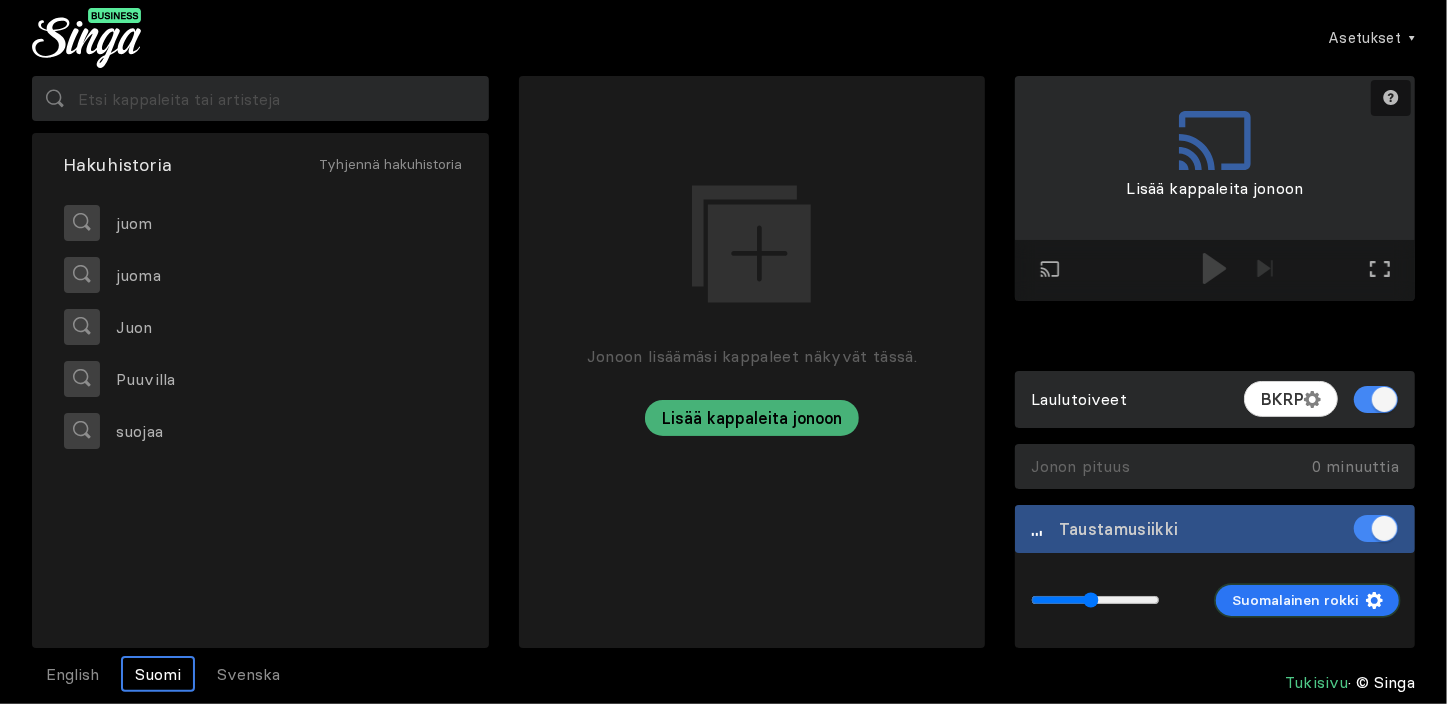click on "Suomalainen rokki" at bounding box center [1295, 600] 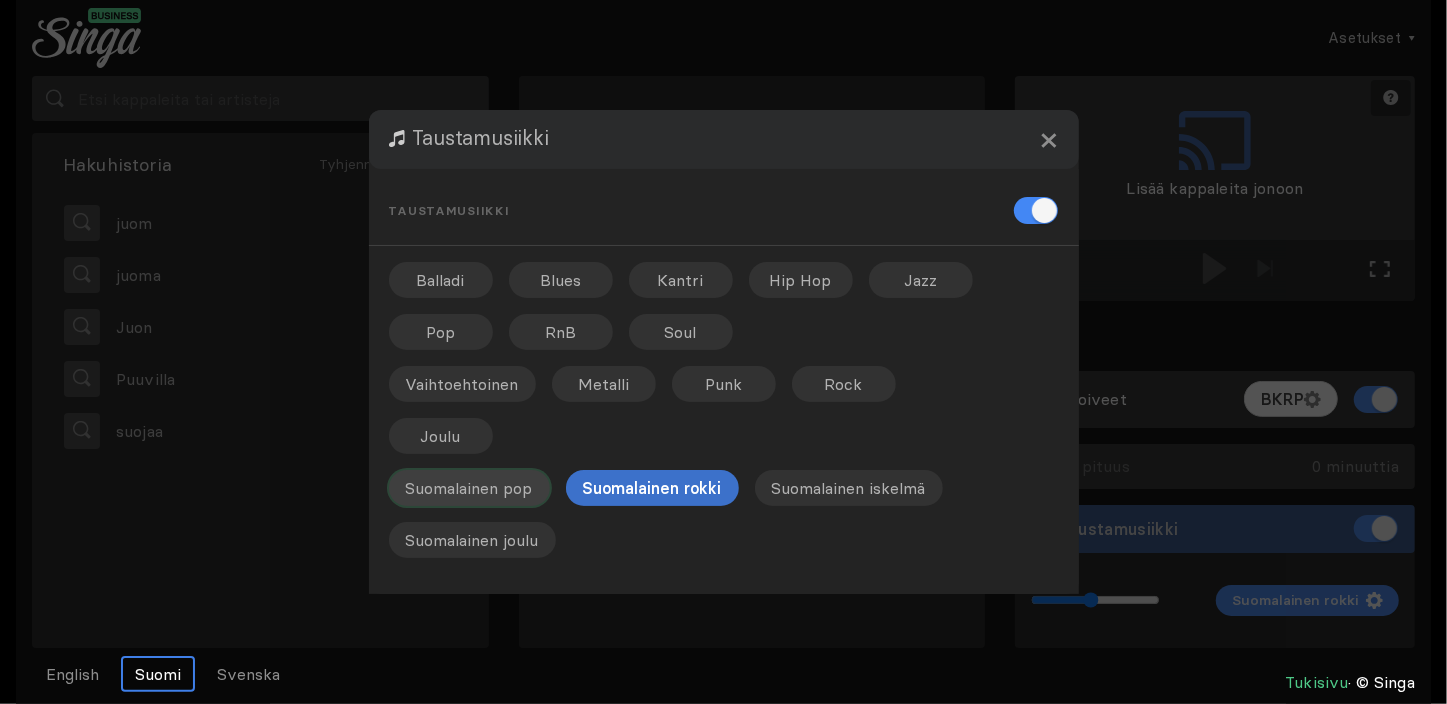 click on "Suomalainen pop" at bounding box center [441, 280] 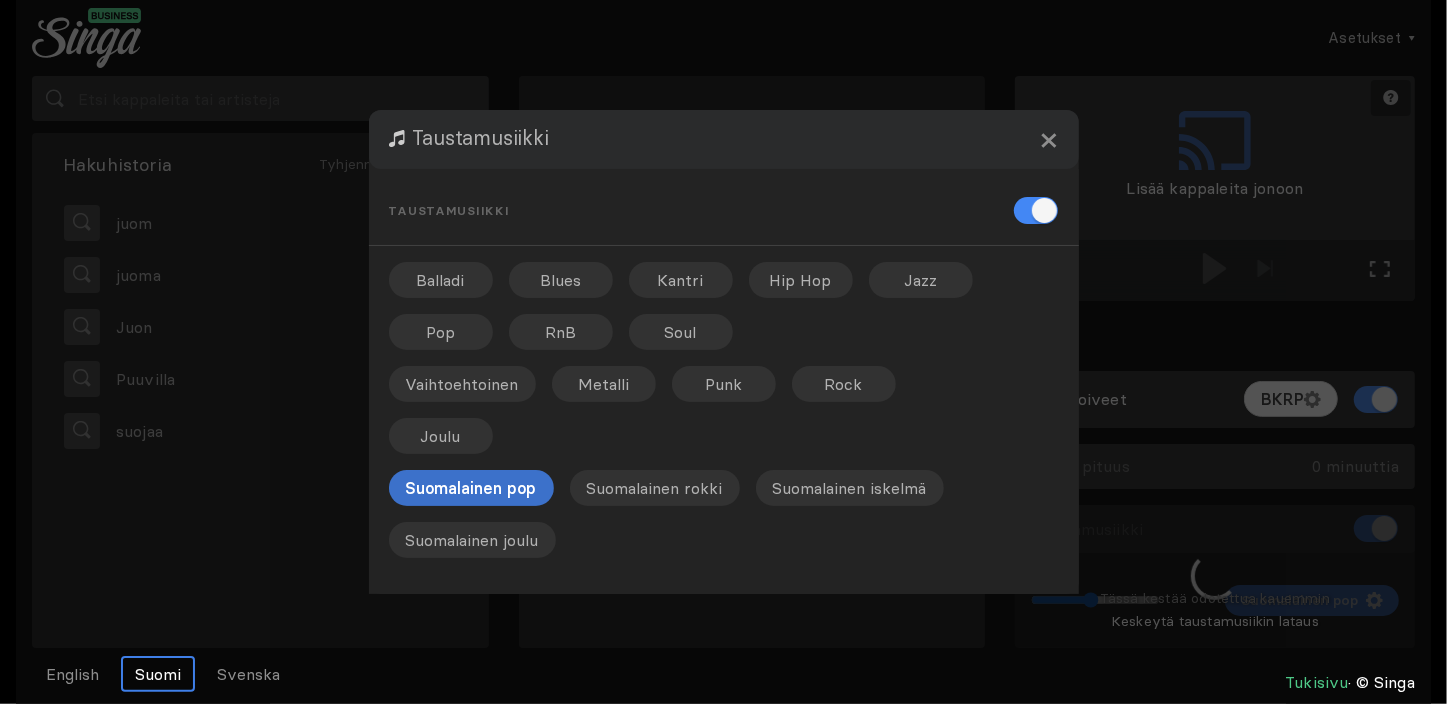 click at bounding box center [723, 352] 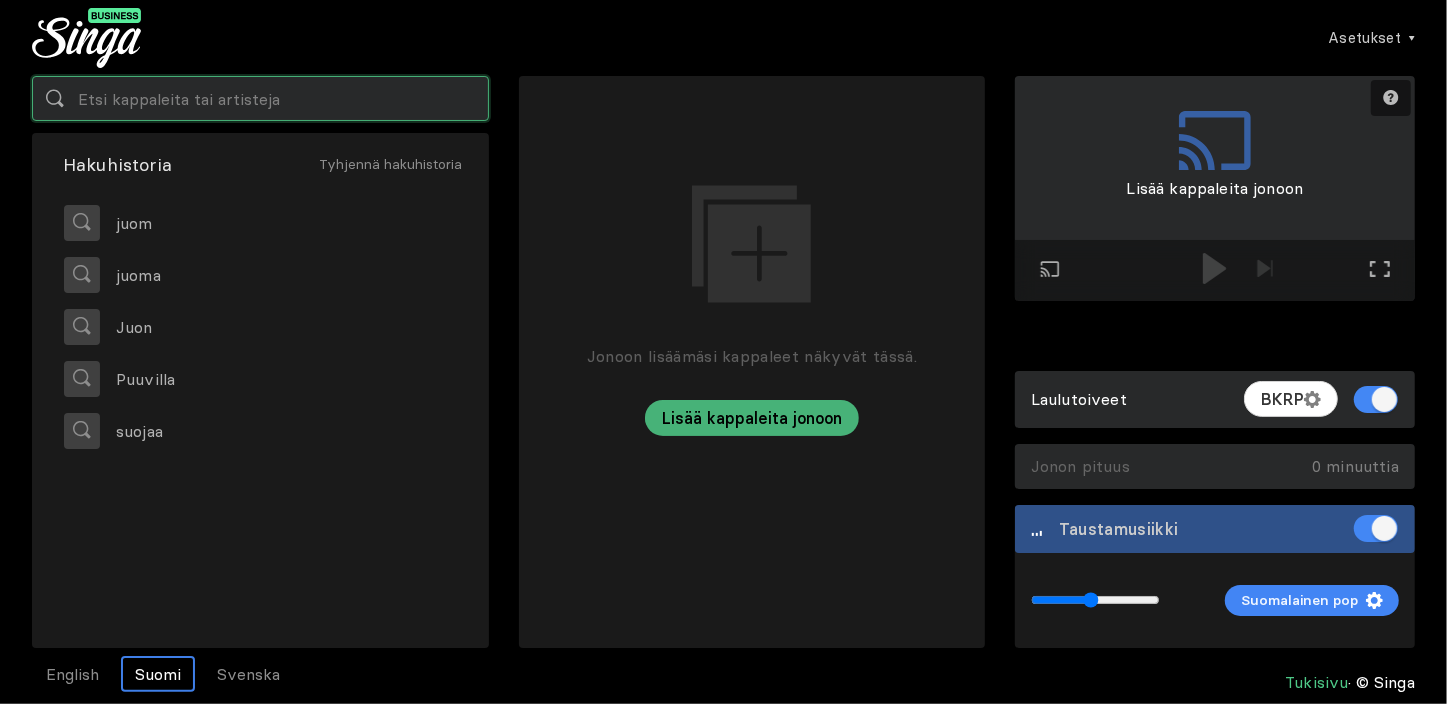 click at bounding box center [260, 98] 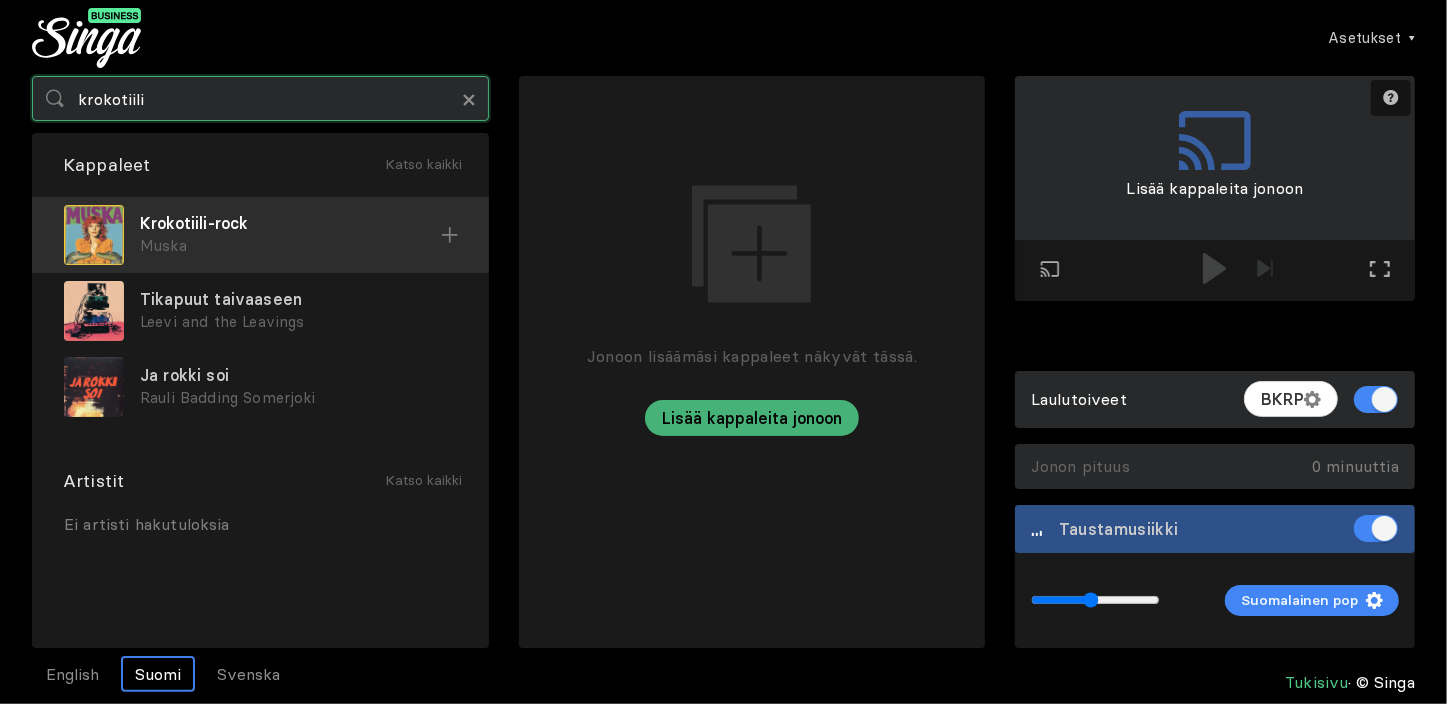 type on "krokotiili" 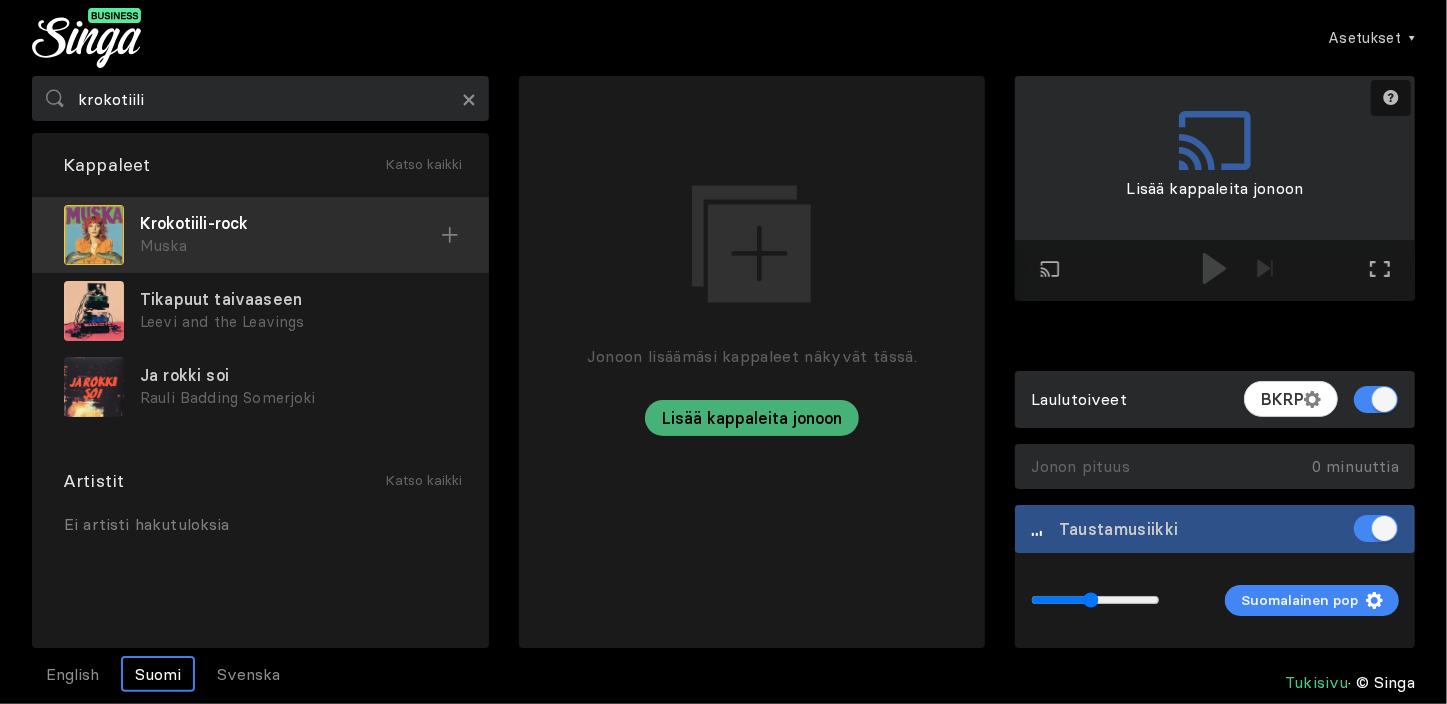 click on "Krokotiili-rock" at bounding box center [290, 223] 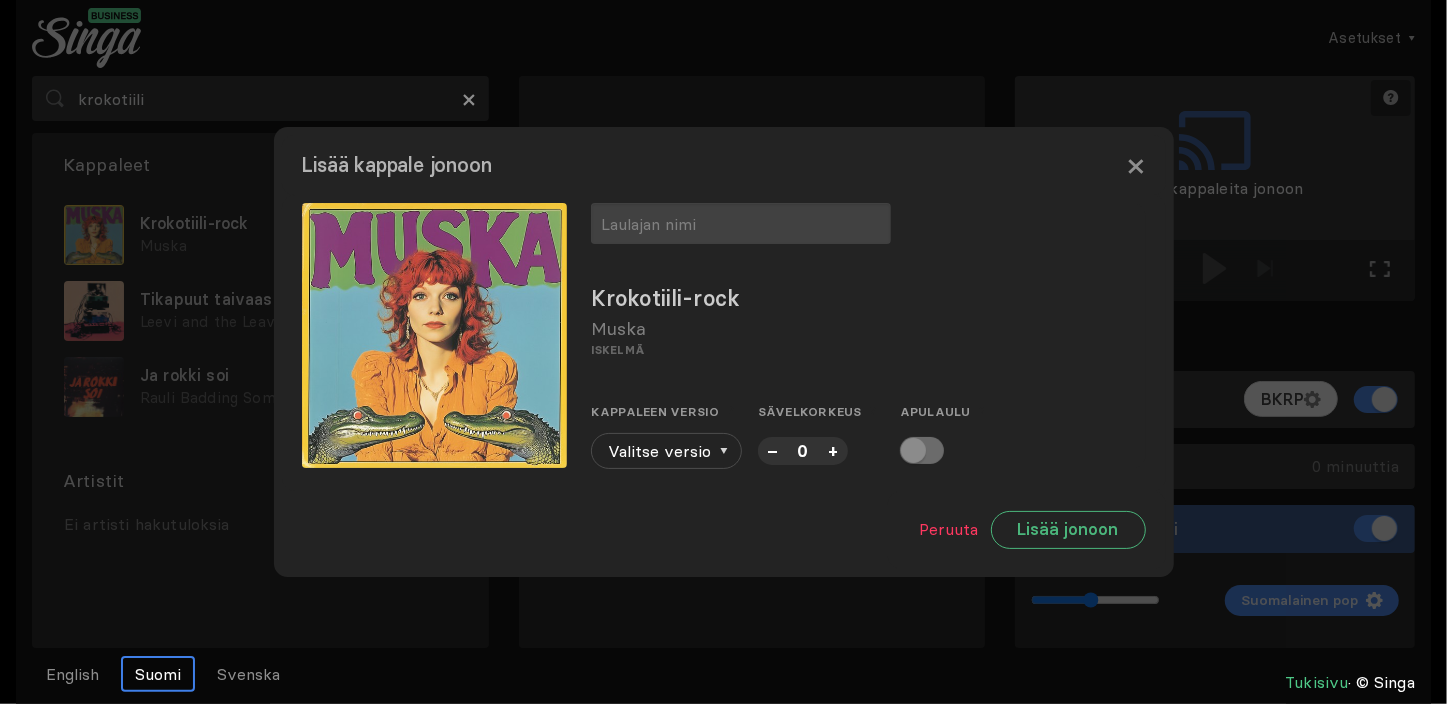 click on "–" at bounding box center [773, 450] 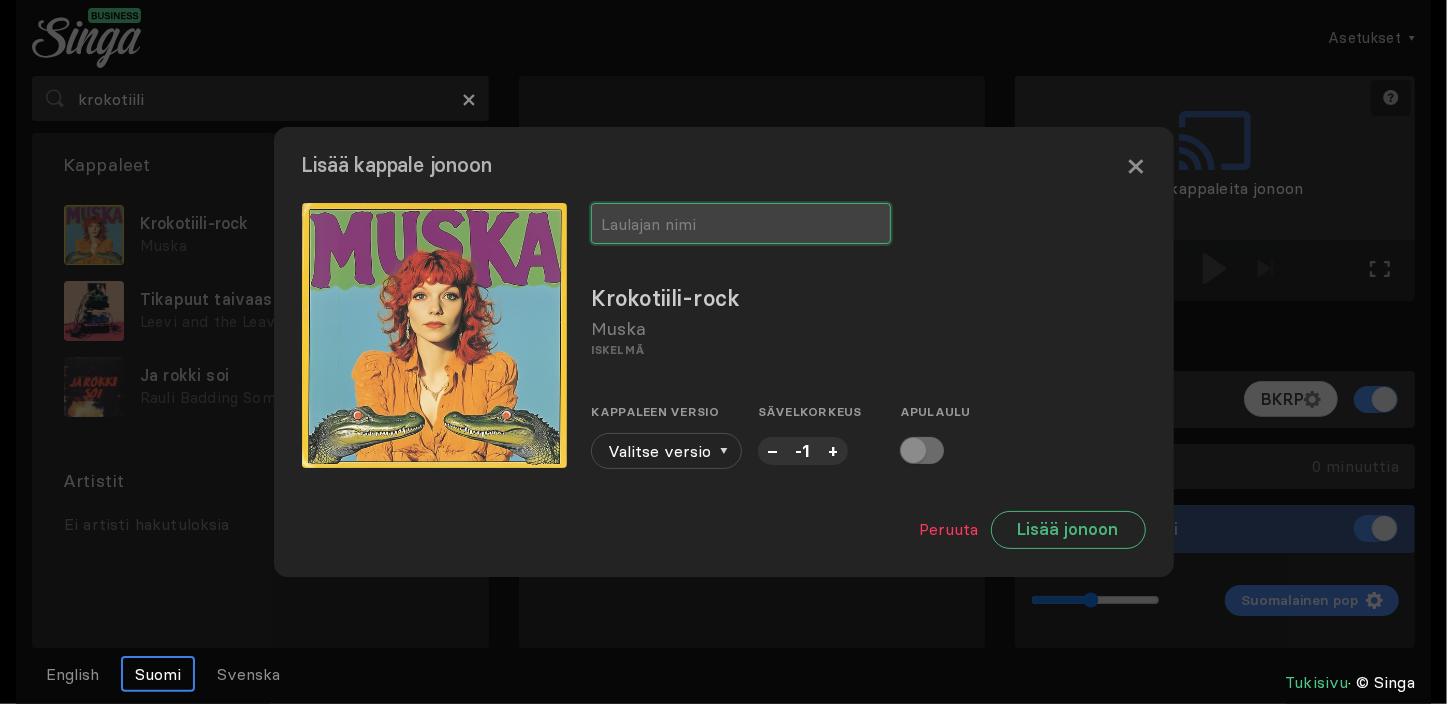 click at bounding box center [741, 223] 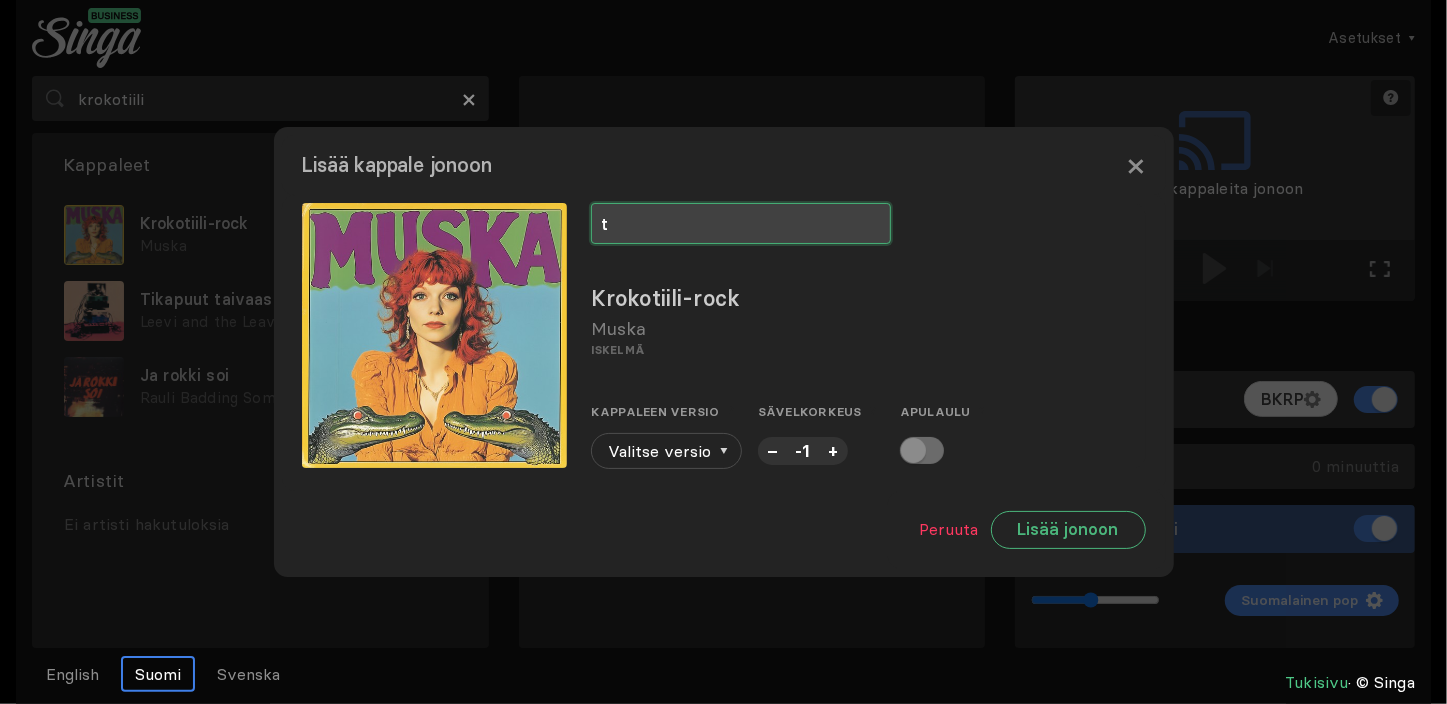type on "t" 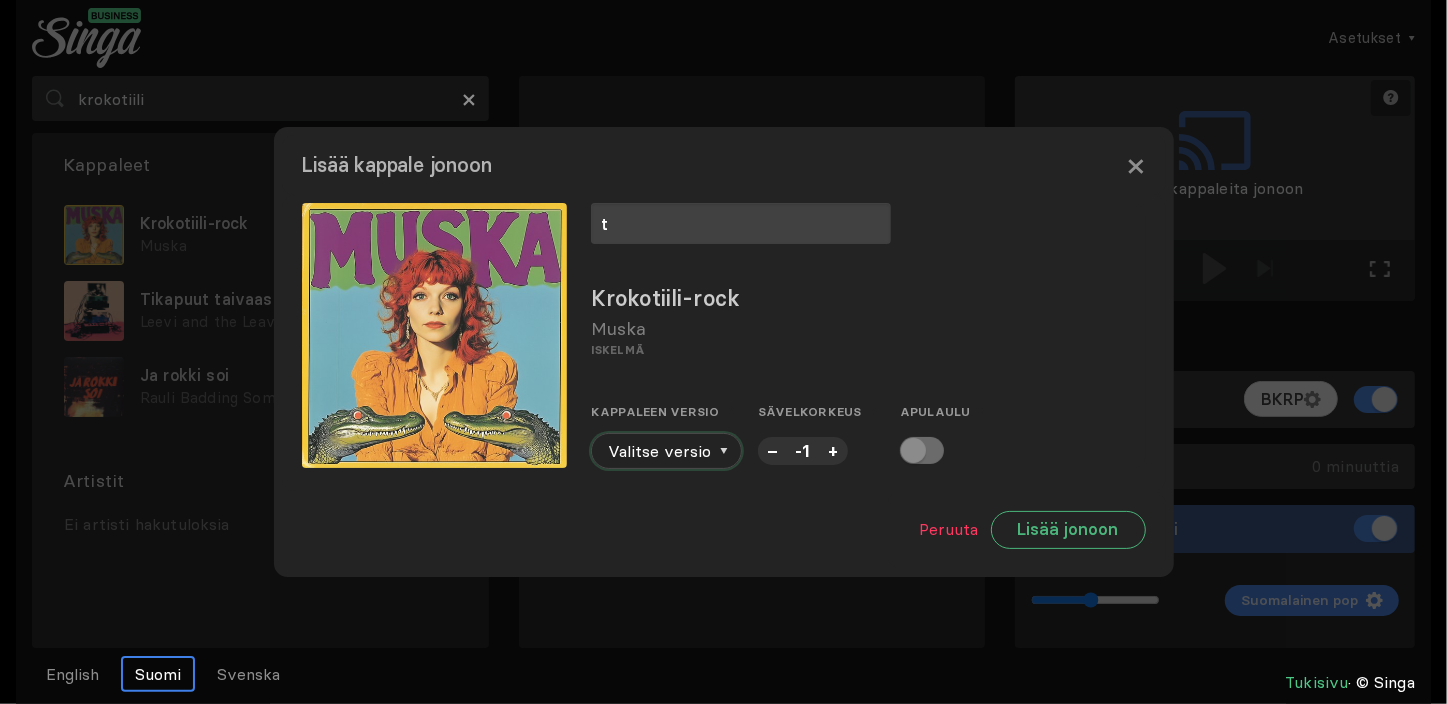 click on "Valitse versio" at bounding box center (666, 451) 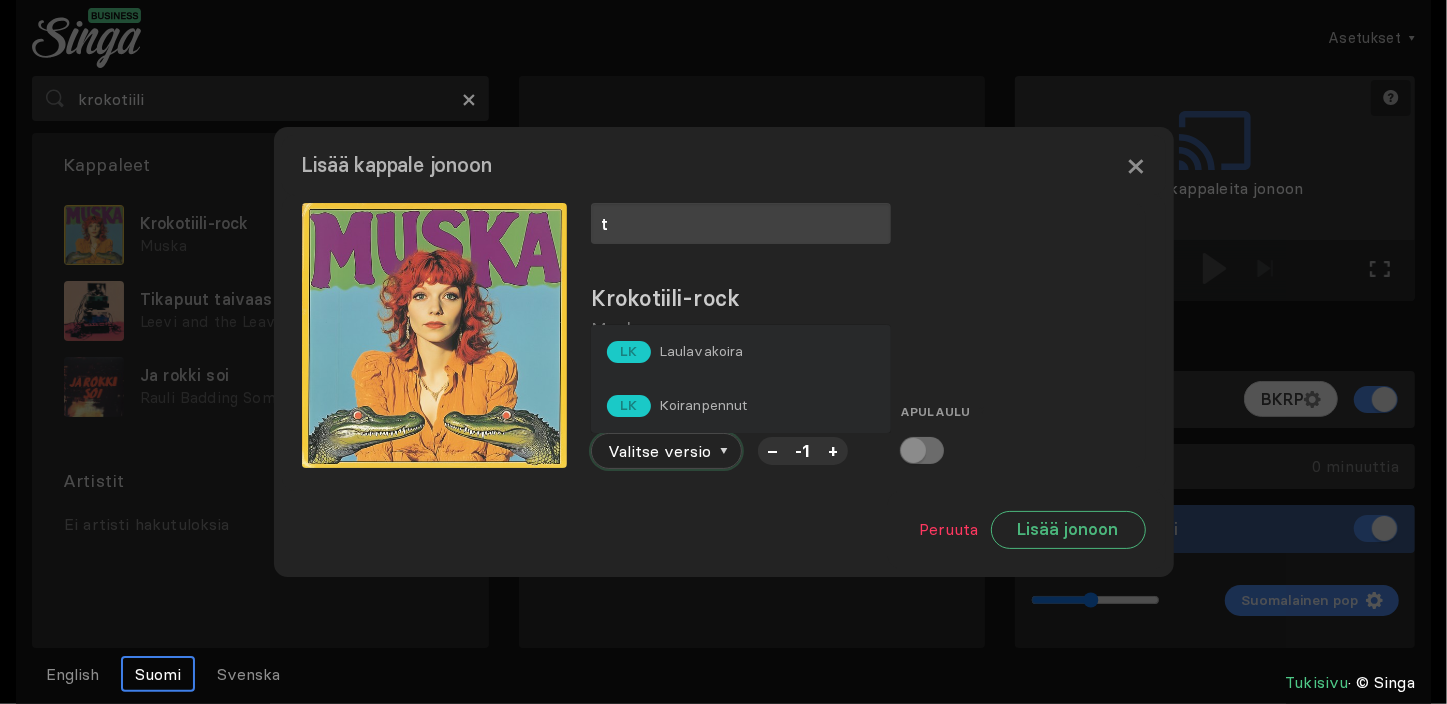 click on "Valitse versio" at bounding box center [666, 451] 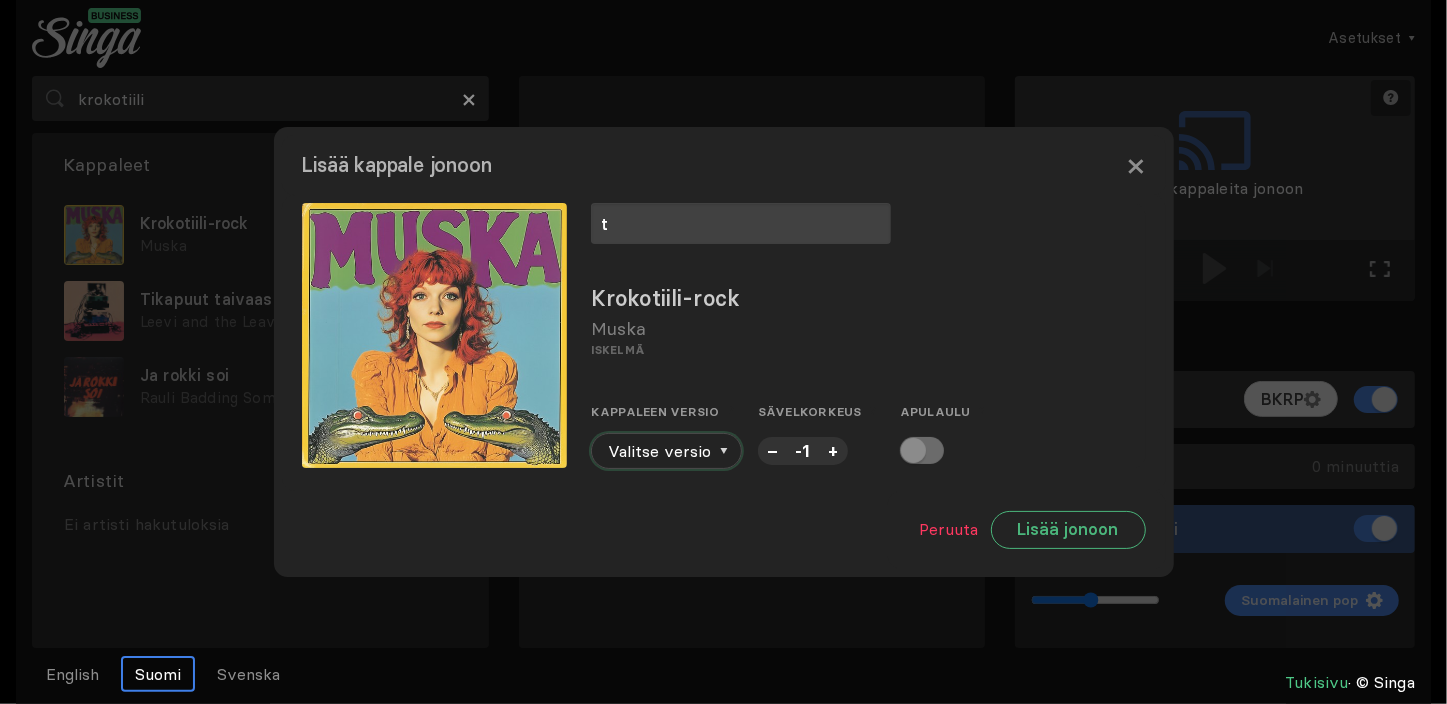 click on "Valitse versio" at bounding box center (666, 451) 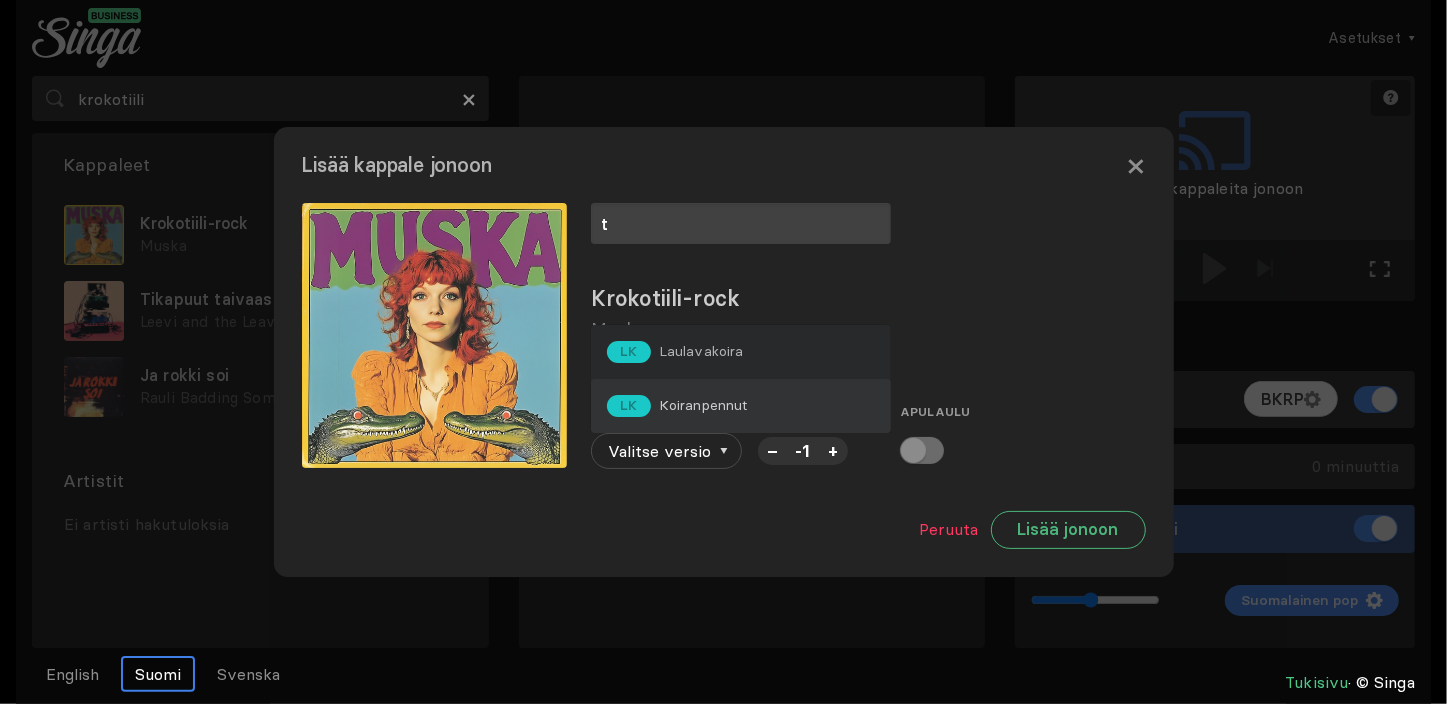 click on "Koiranpennut" at bounding box center [701, 351] 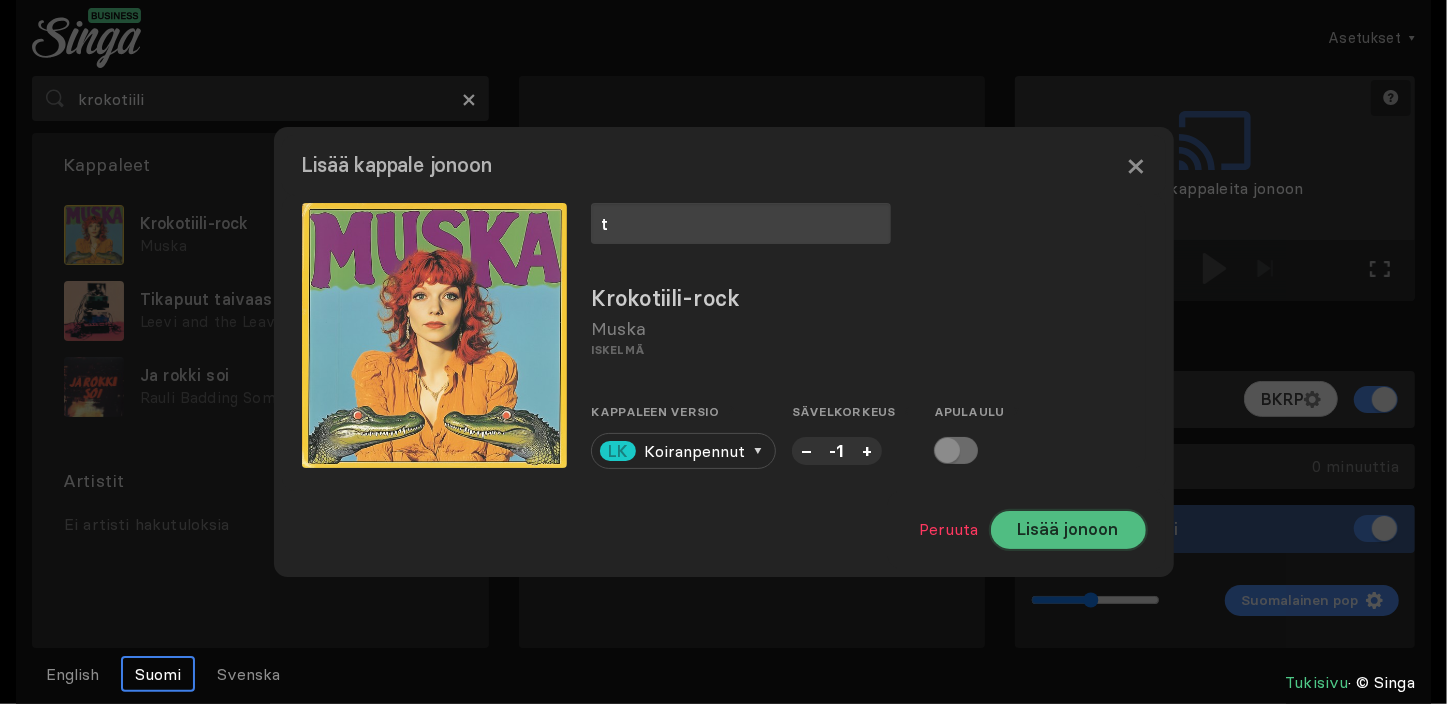 click on "Lisää jonoon" at bounding box center [1068, 530] 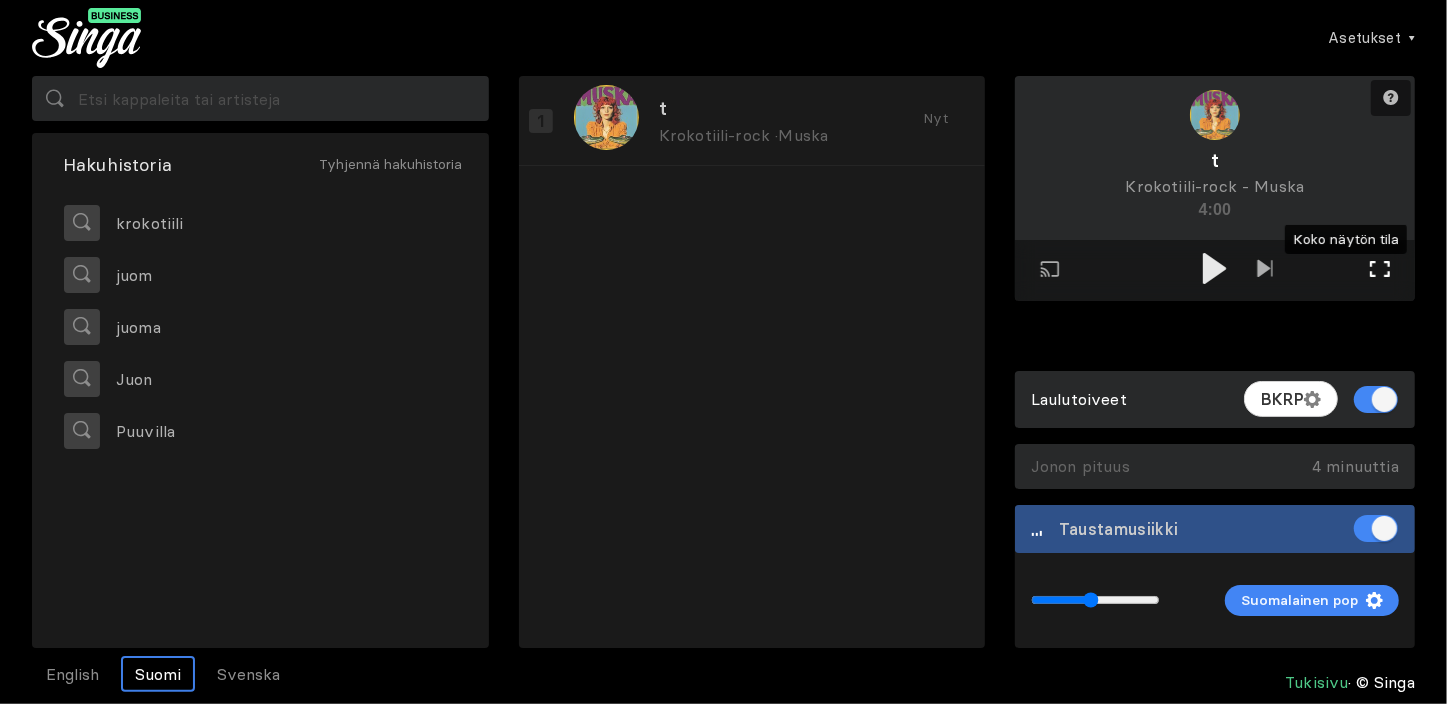 click at bounding box center [1380, 269] 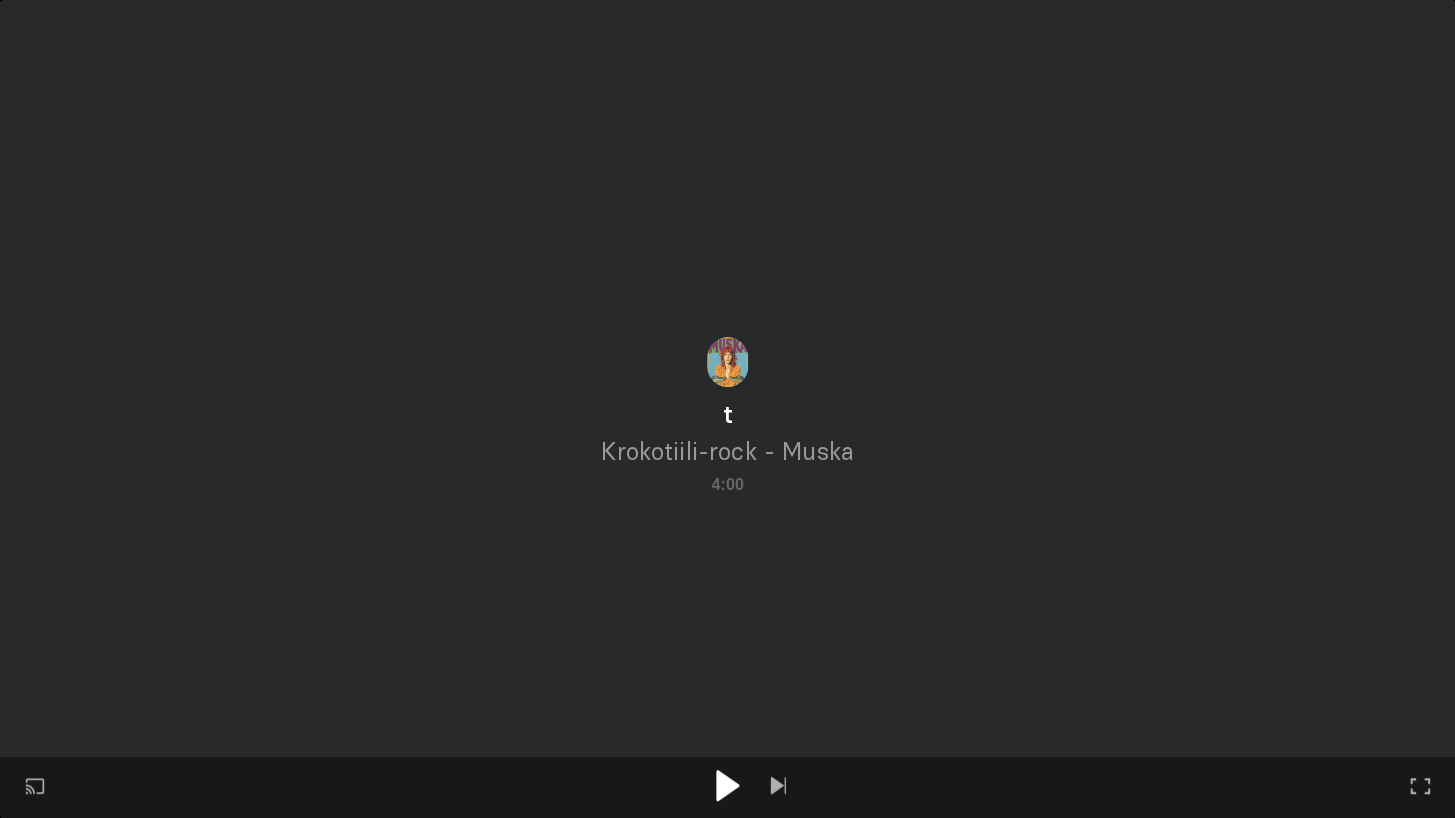 click at bounding box center [727, 785] 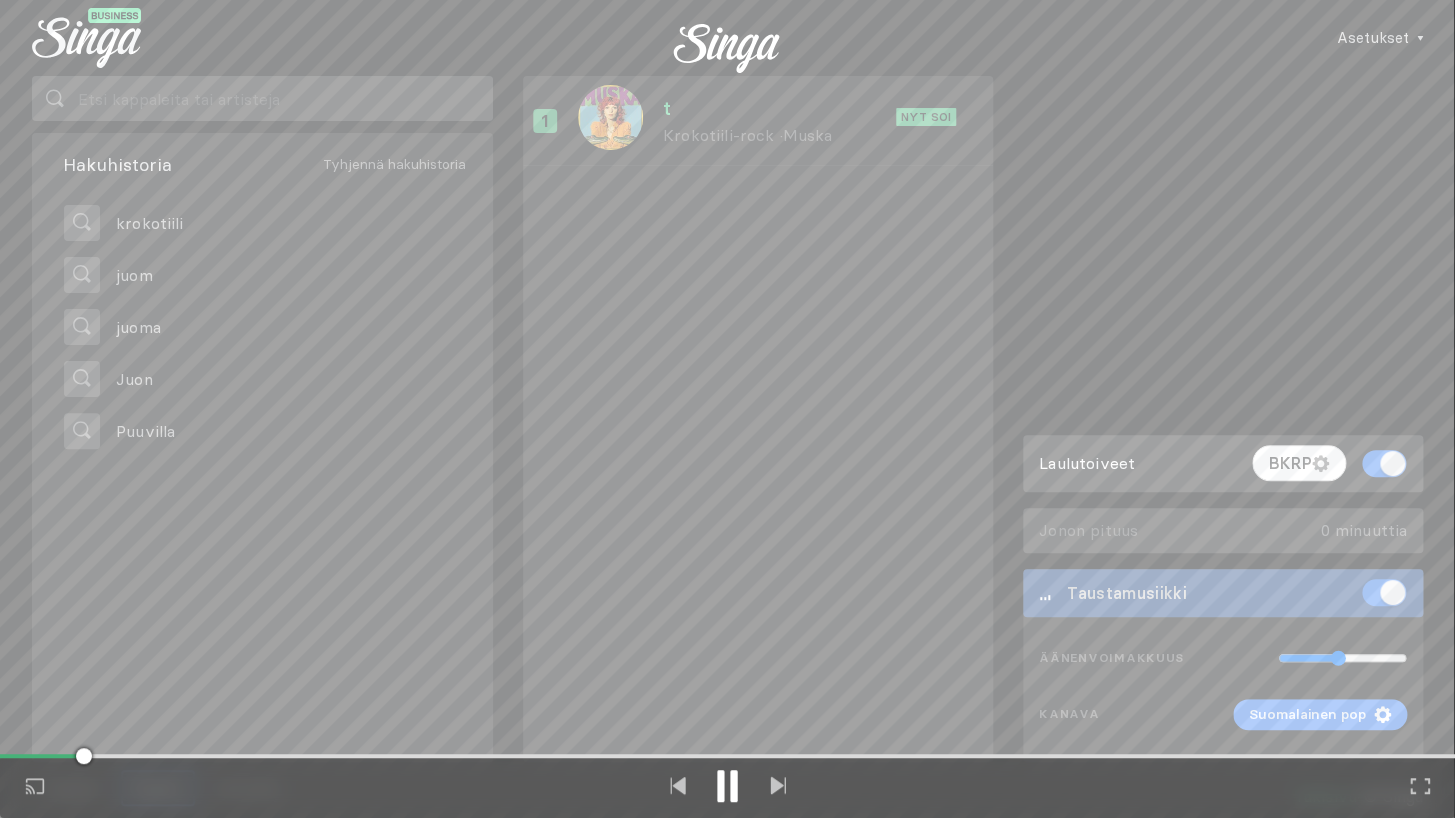 drag, startPoint x: 734, startPoint y: 782, endPoint x: 723, endPoint y: 782, distance: 11 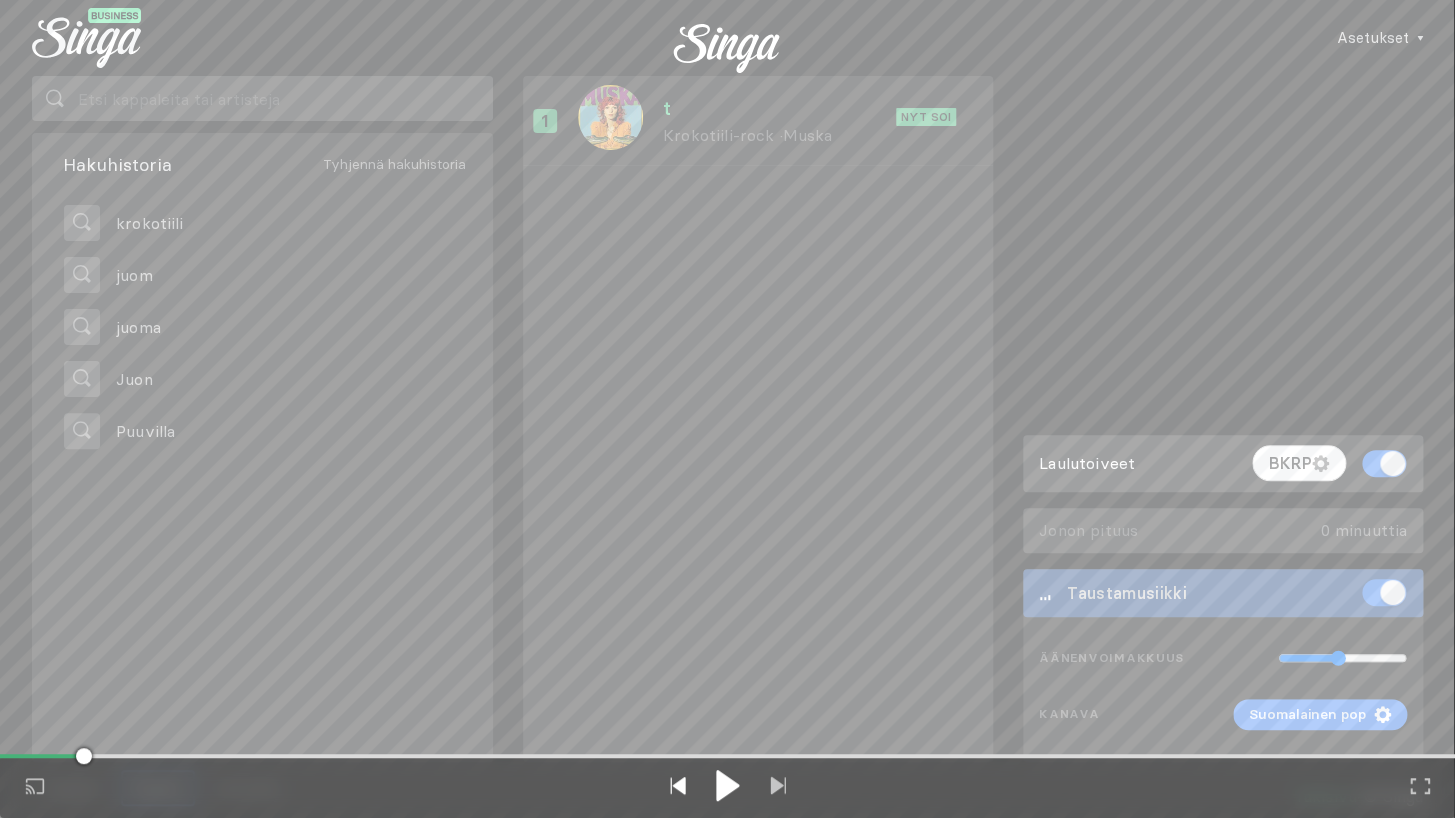 click at bounding box center [678, 785] 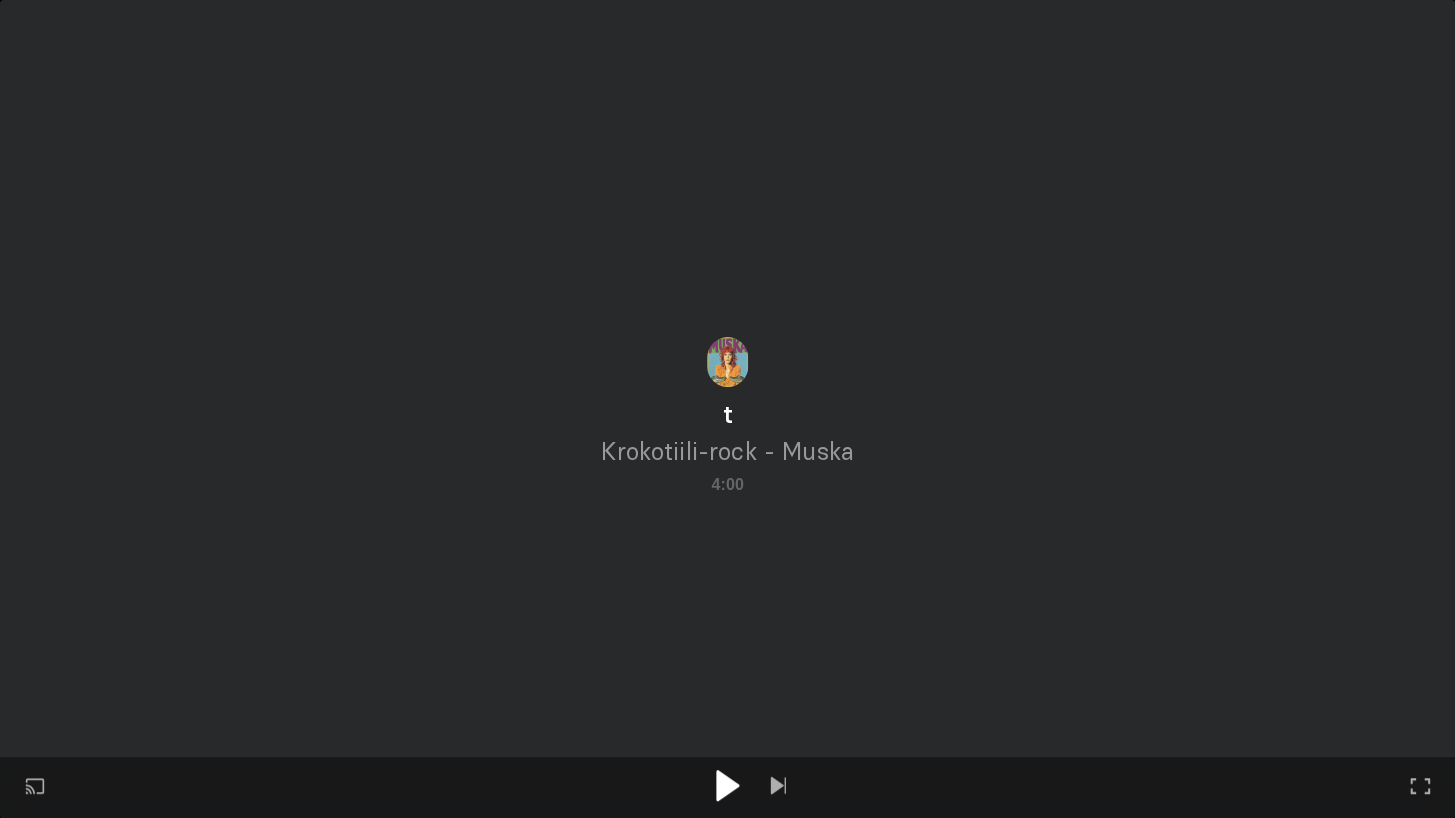 click at bounding box center [727, 785] 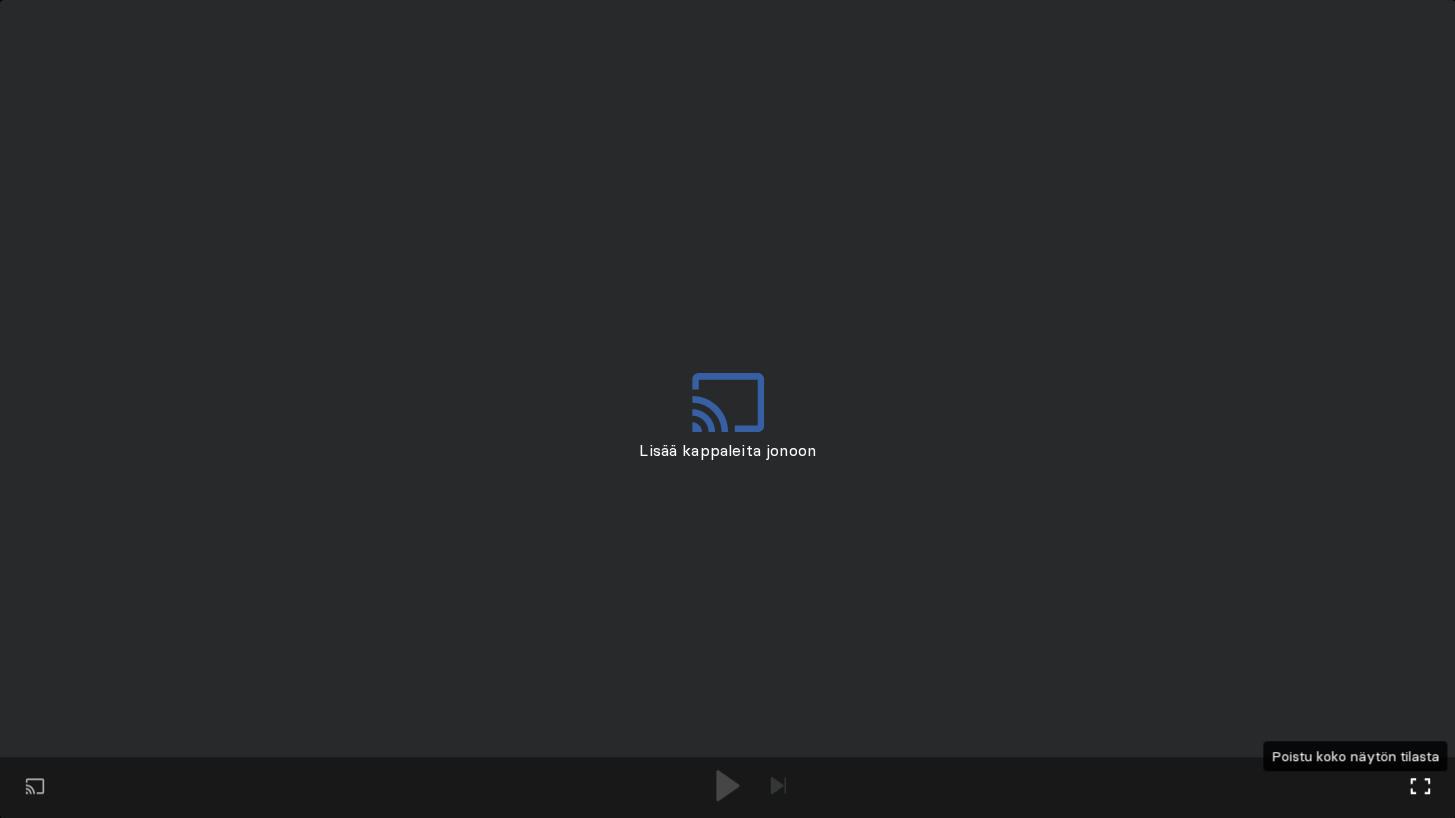 click at bounding box center [1420, 786] 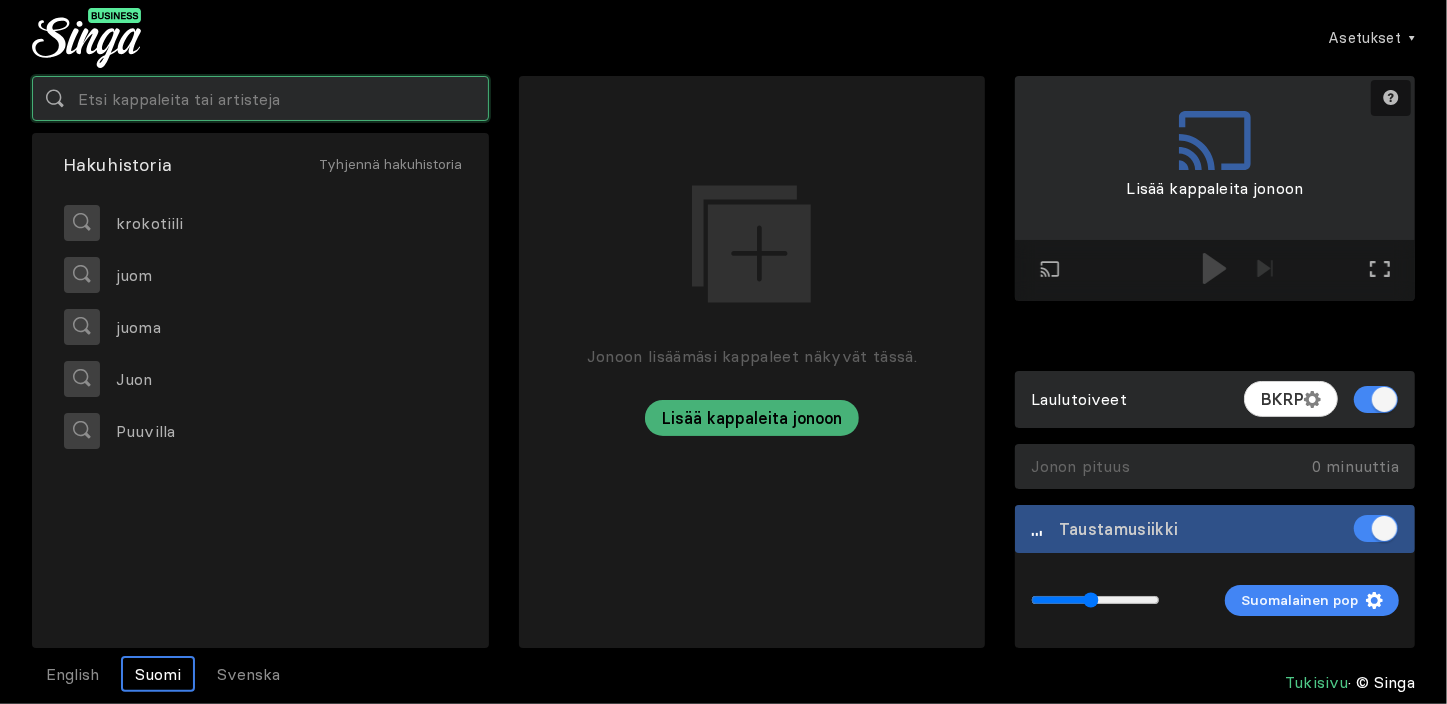 click at bounding box center [260, 98] 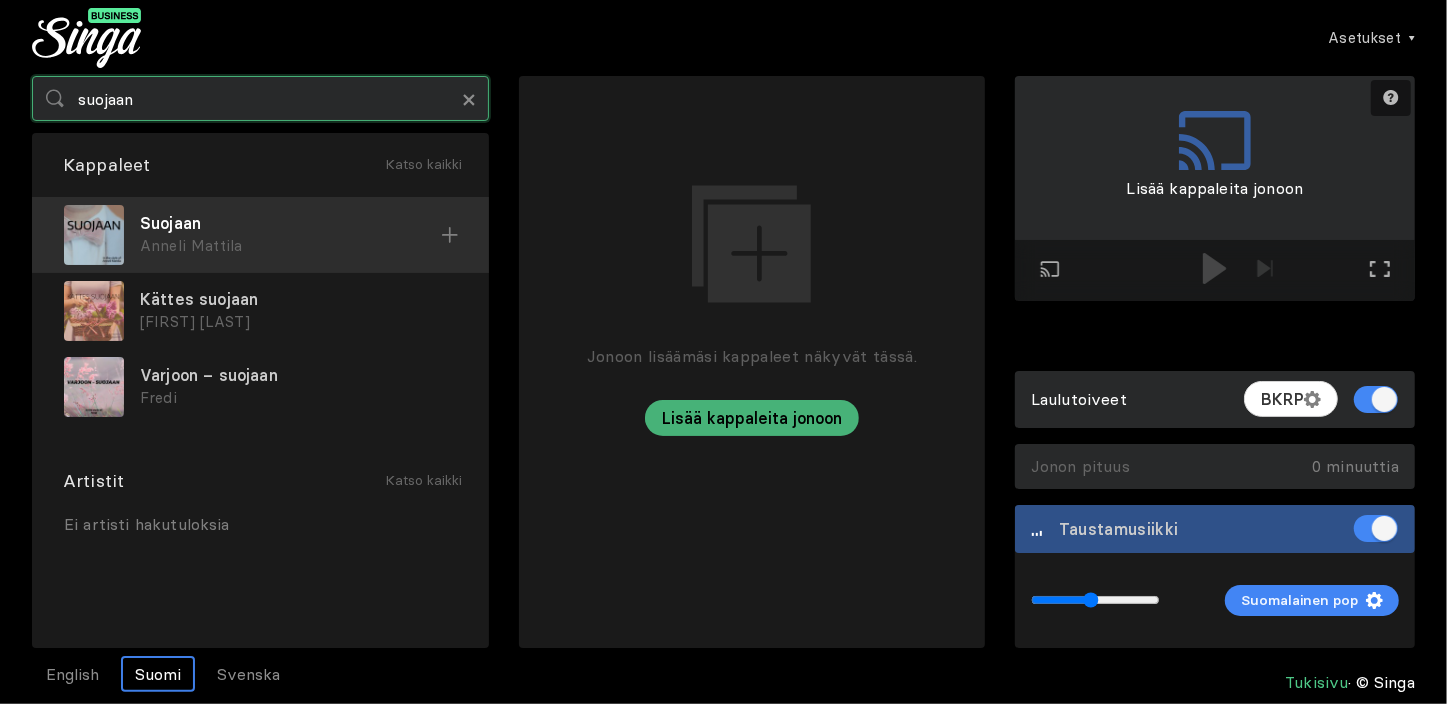 type on "suojaan" 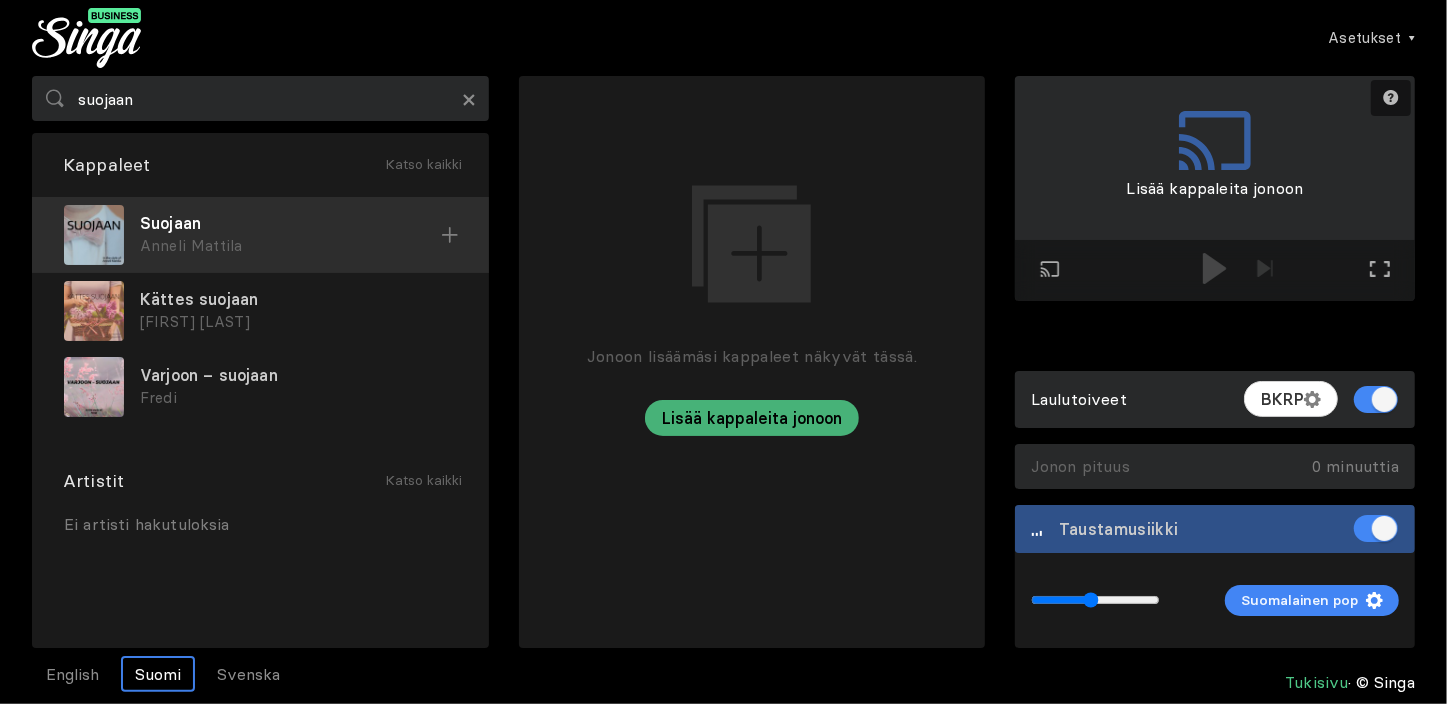 click on "Suojaan" at bounding box center [290, 223] 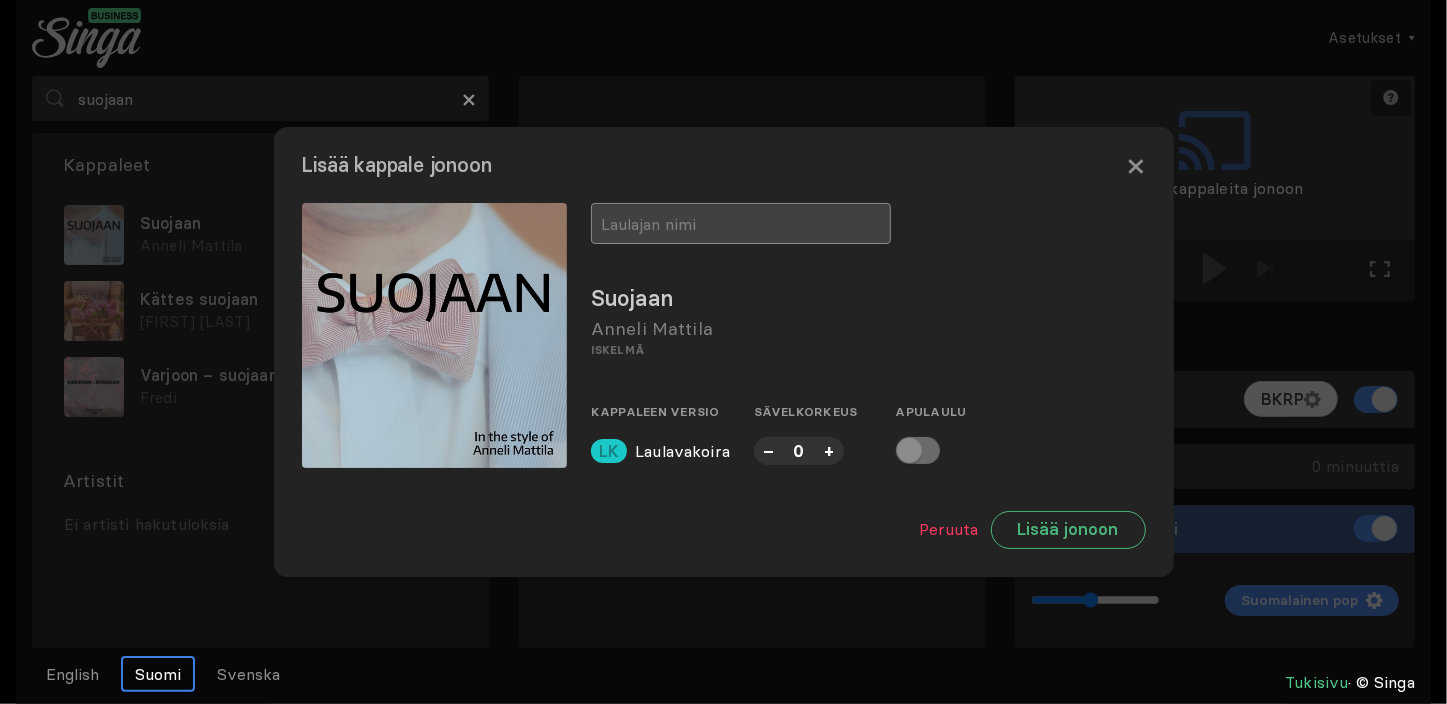 click at bounding box center (741, 223) 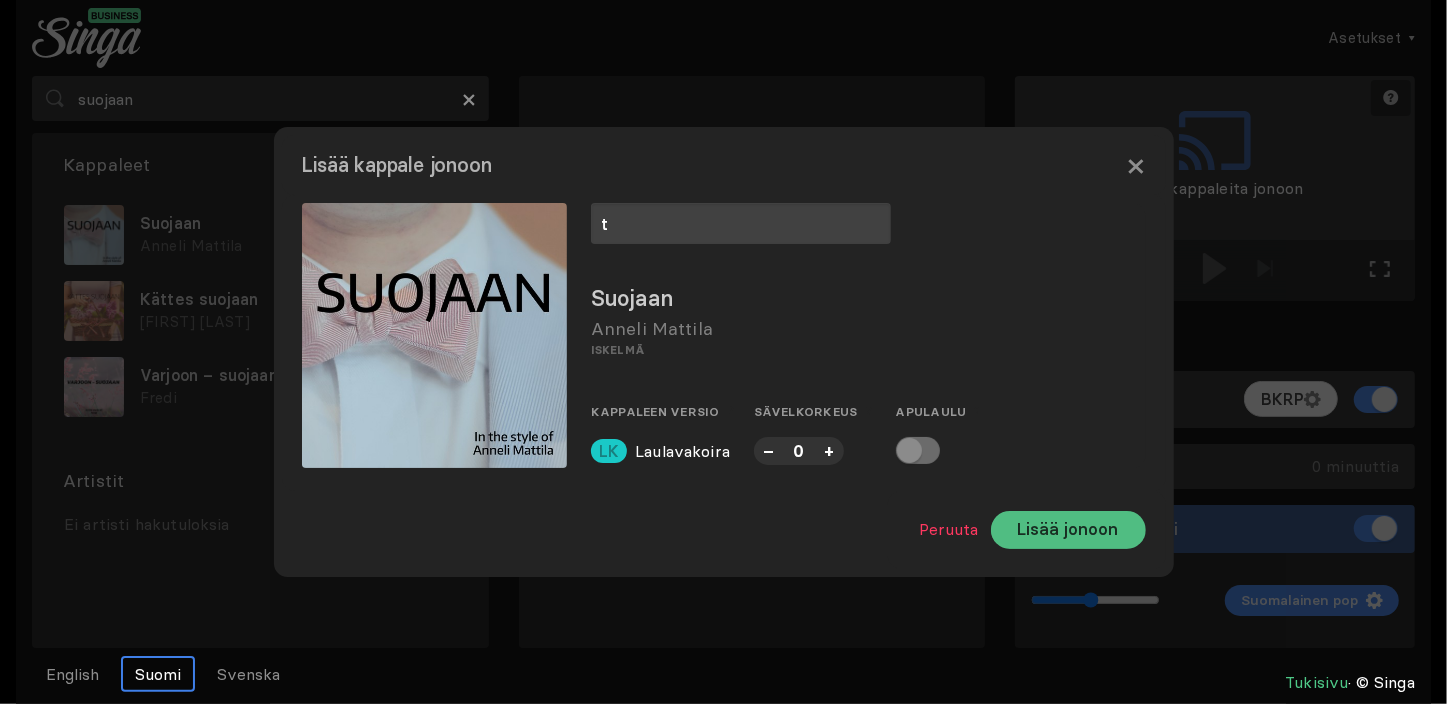 type on "t" 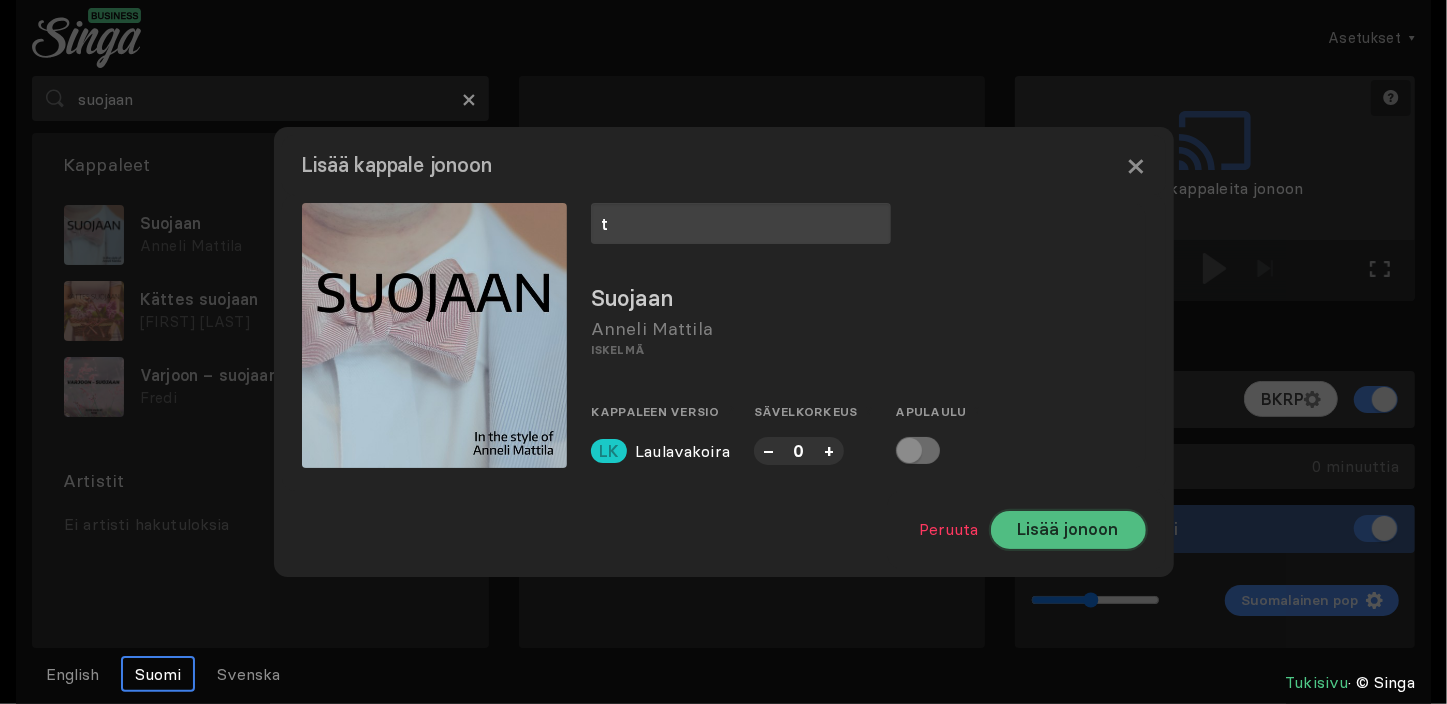 click on "Lisää jonoon" at bounding box center (1068, 530) 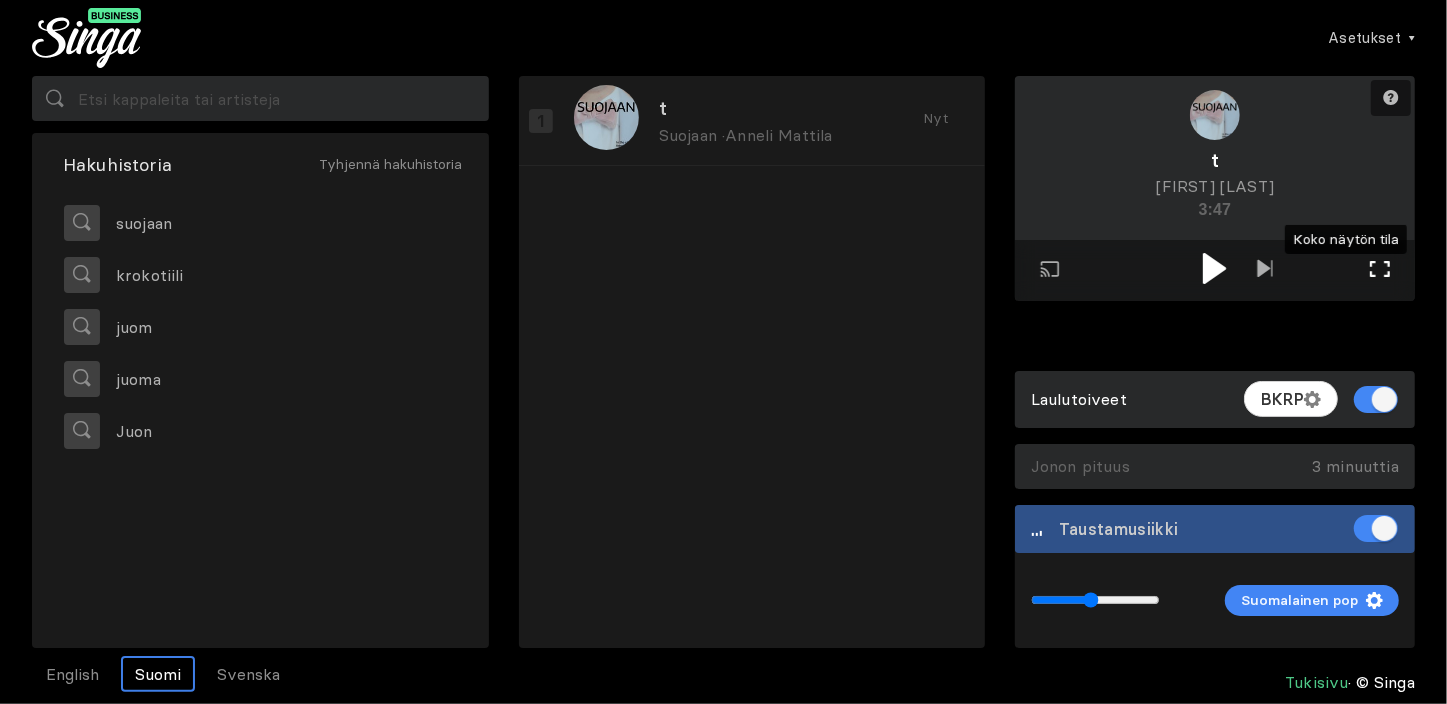 click on "Koko näytön tila Poistu koko näytön tilasta" at bounding box center (1380, 271) 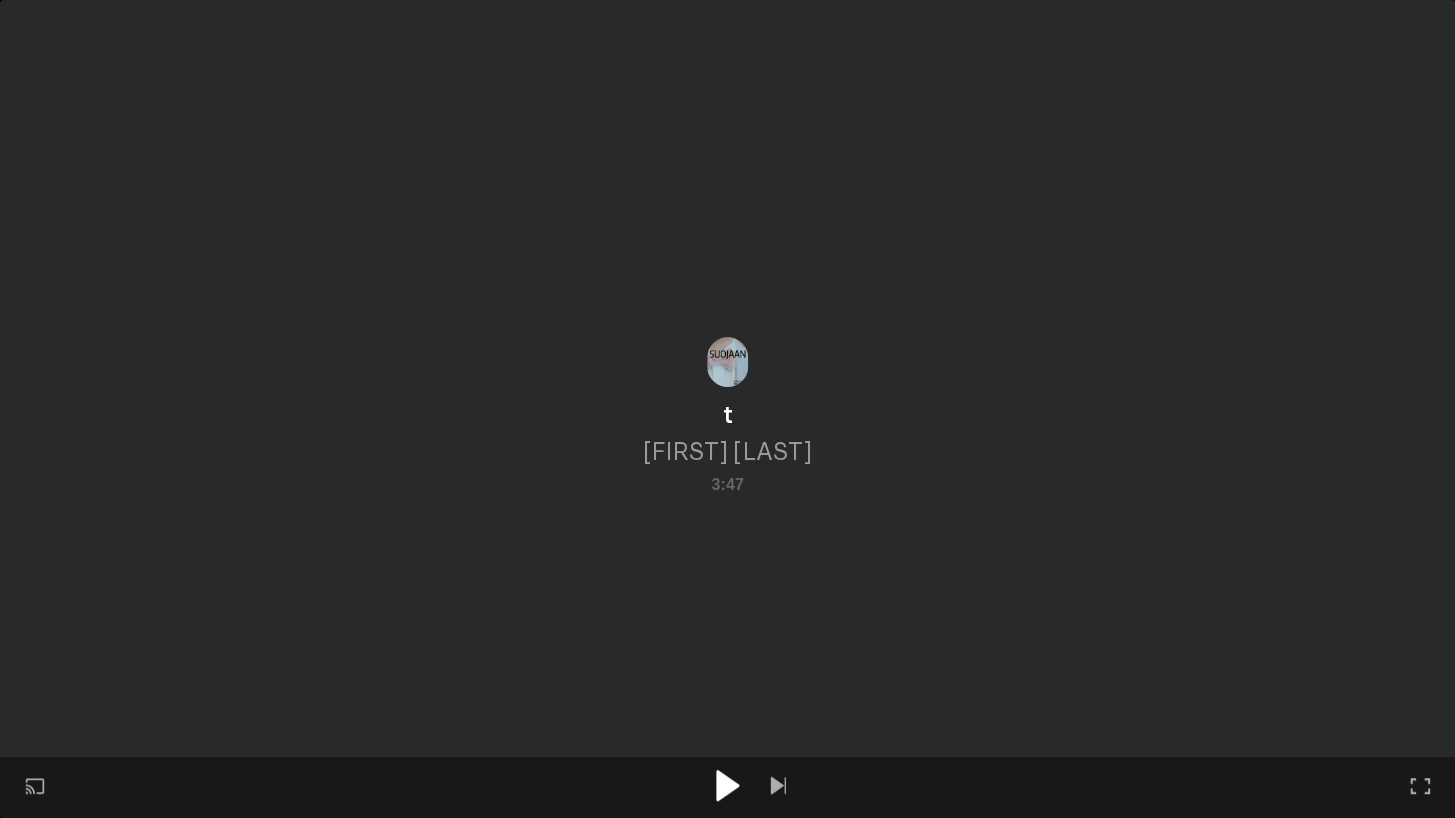 click at bounding box center (728, 785) 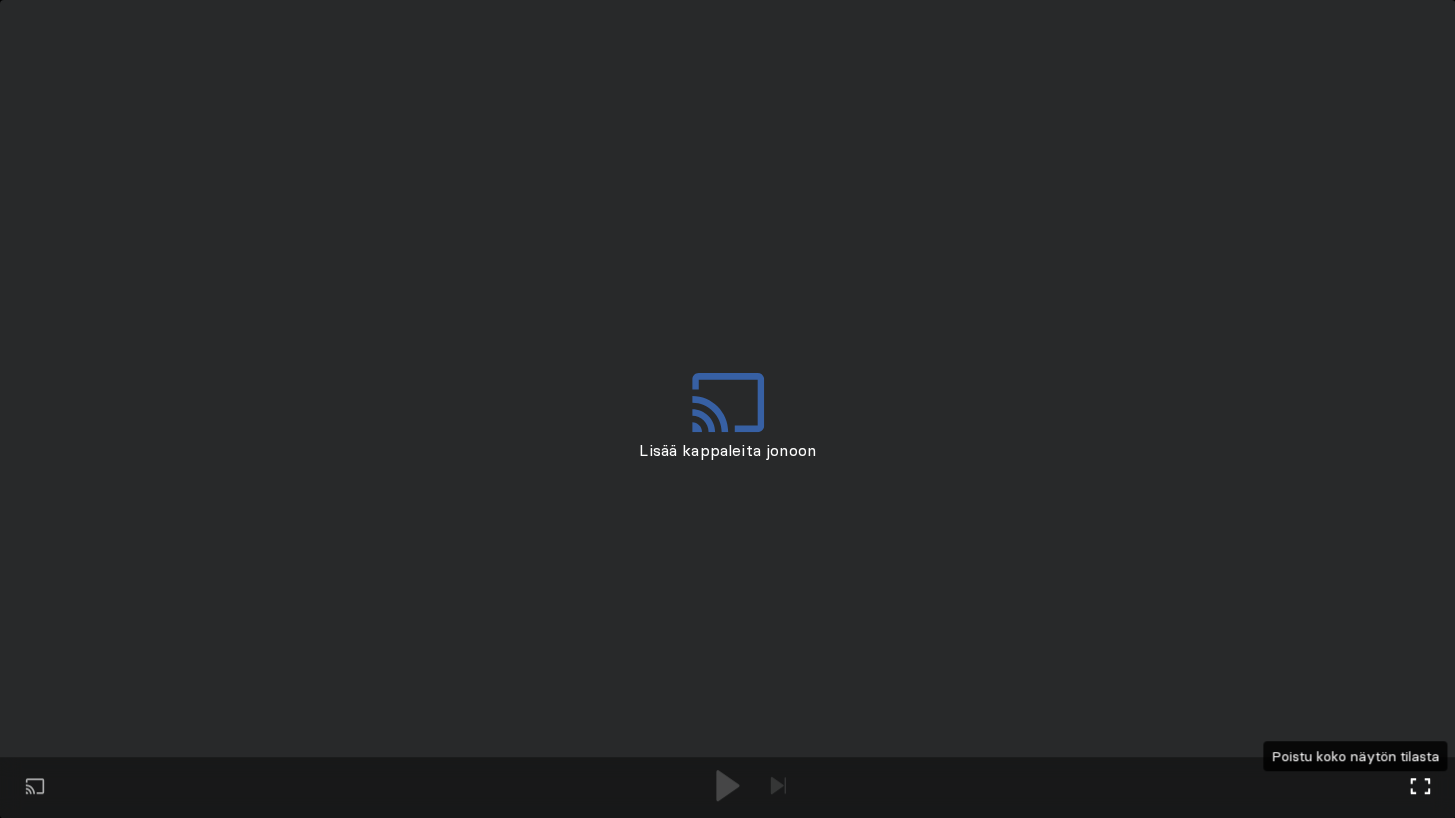 click at bounding box center (1420, 786) 